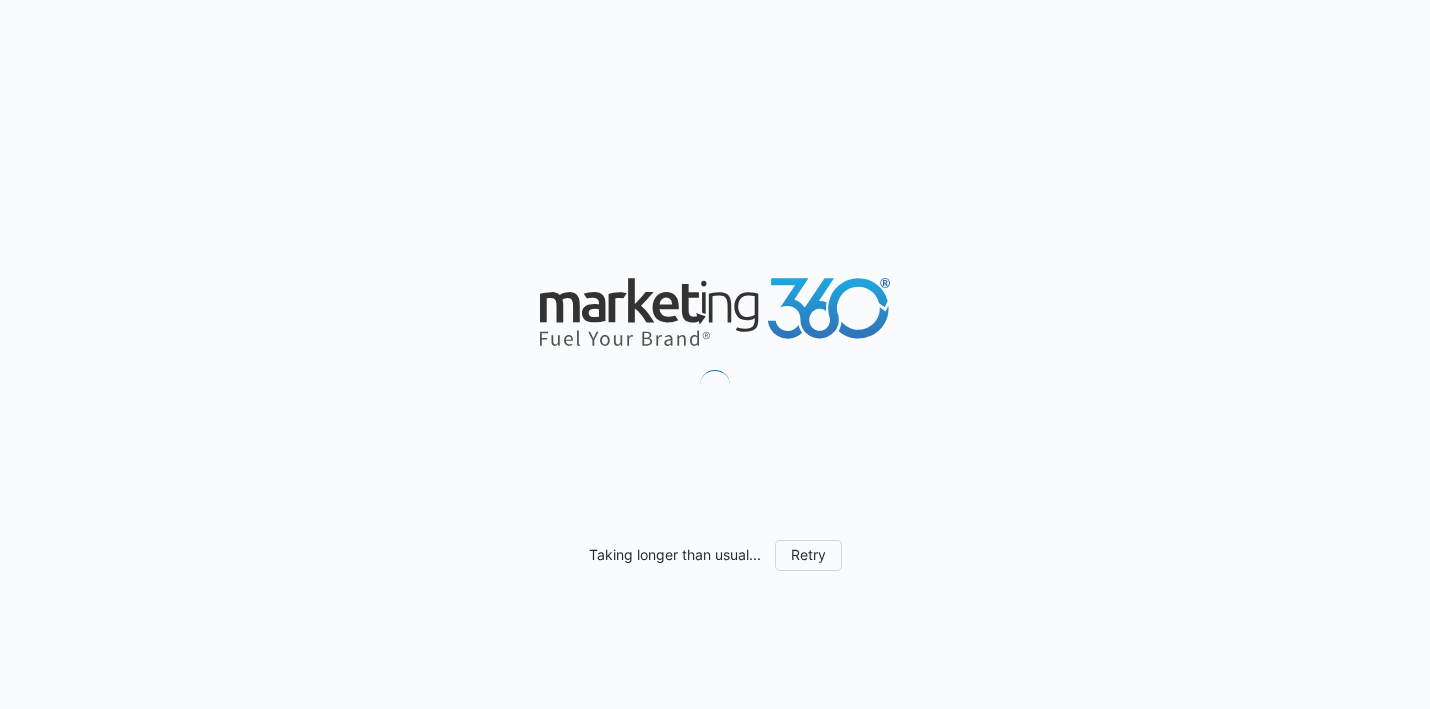 scroll, scrollTop: 0, scrollLeft: 0, axis: both 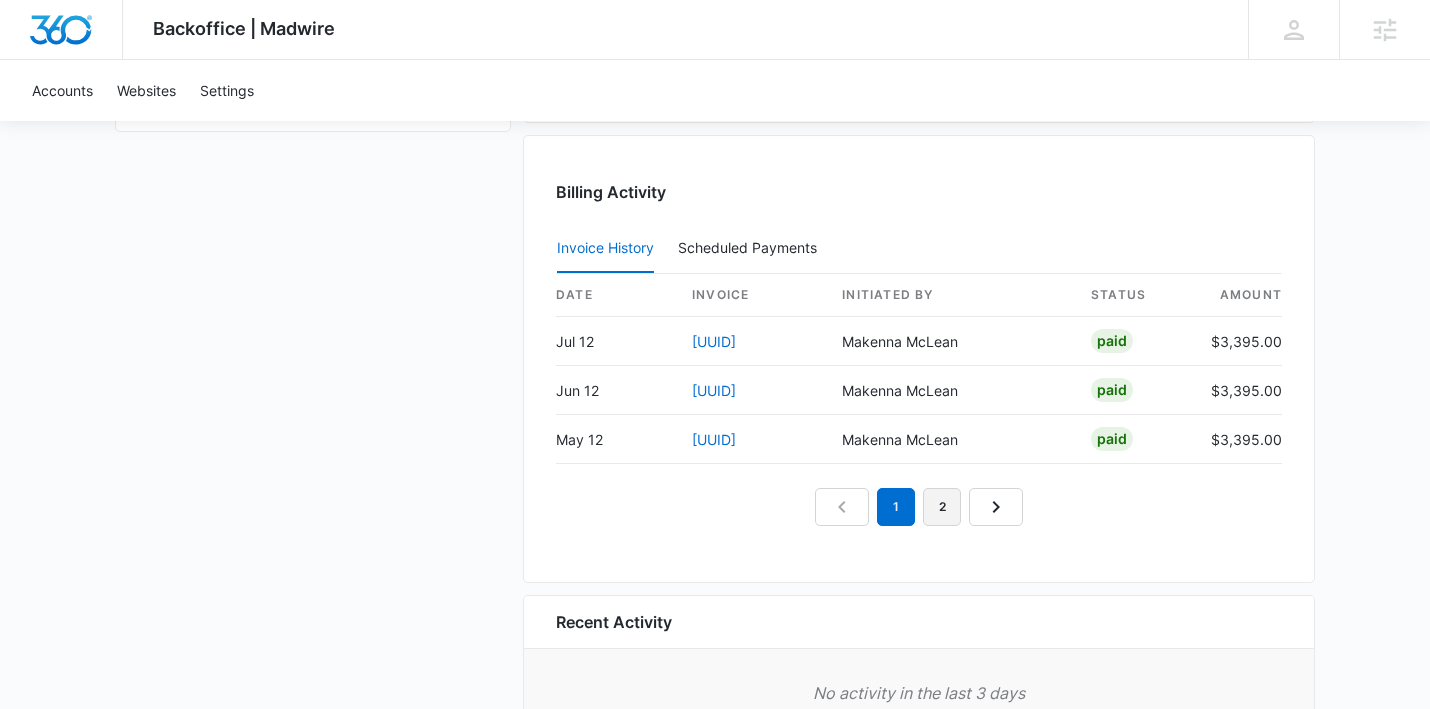 click on "2" at bounding box center (942, 507) 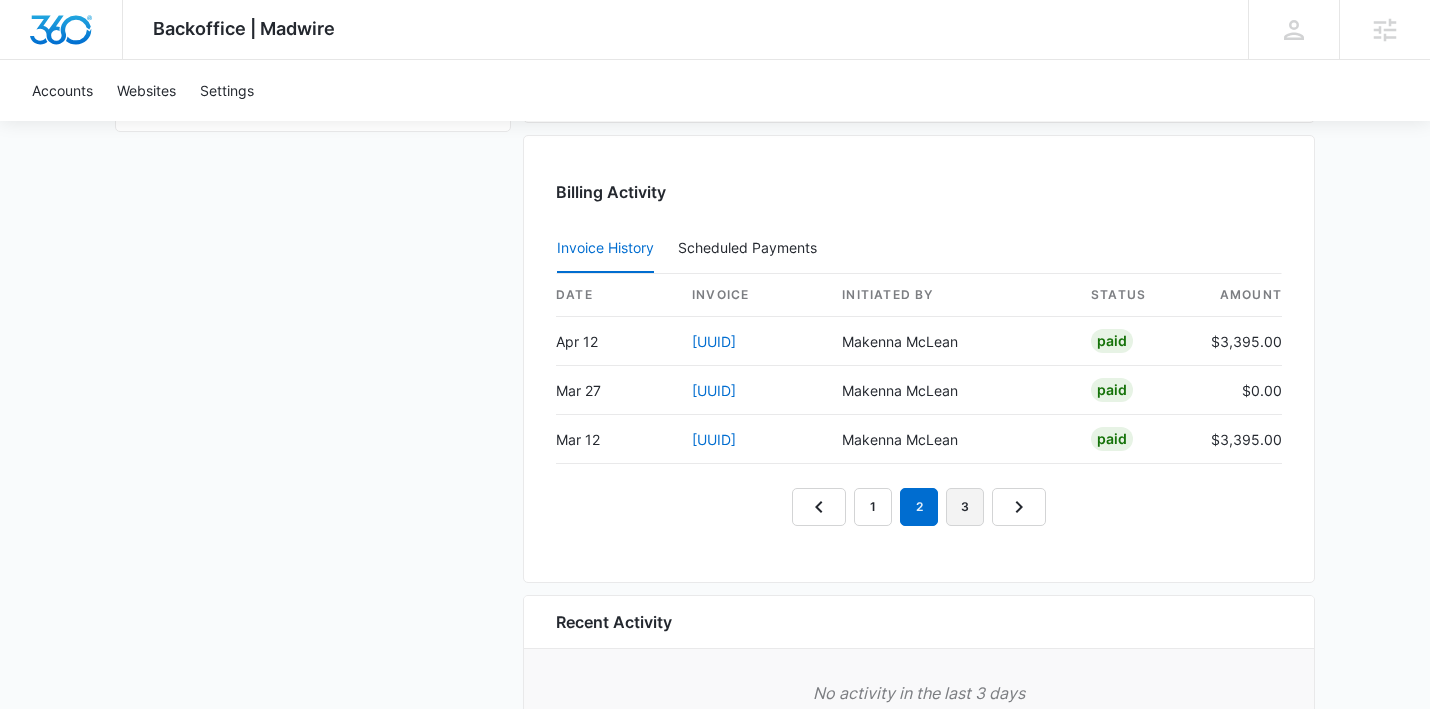 click on "3" at bounding box center [965, 507] 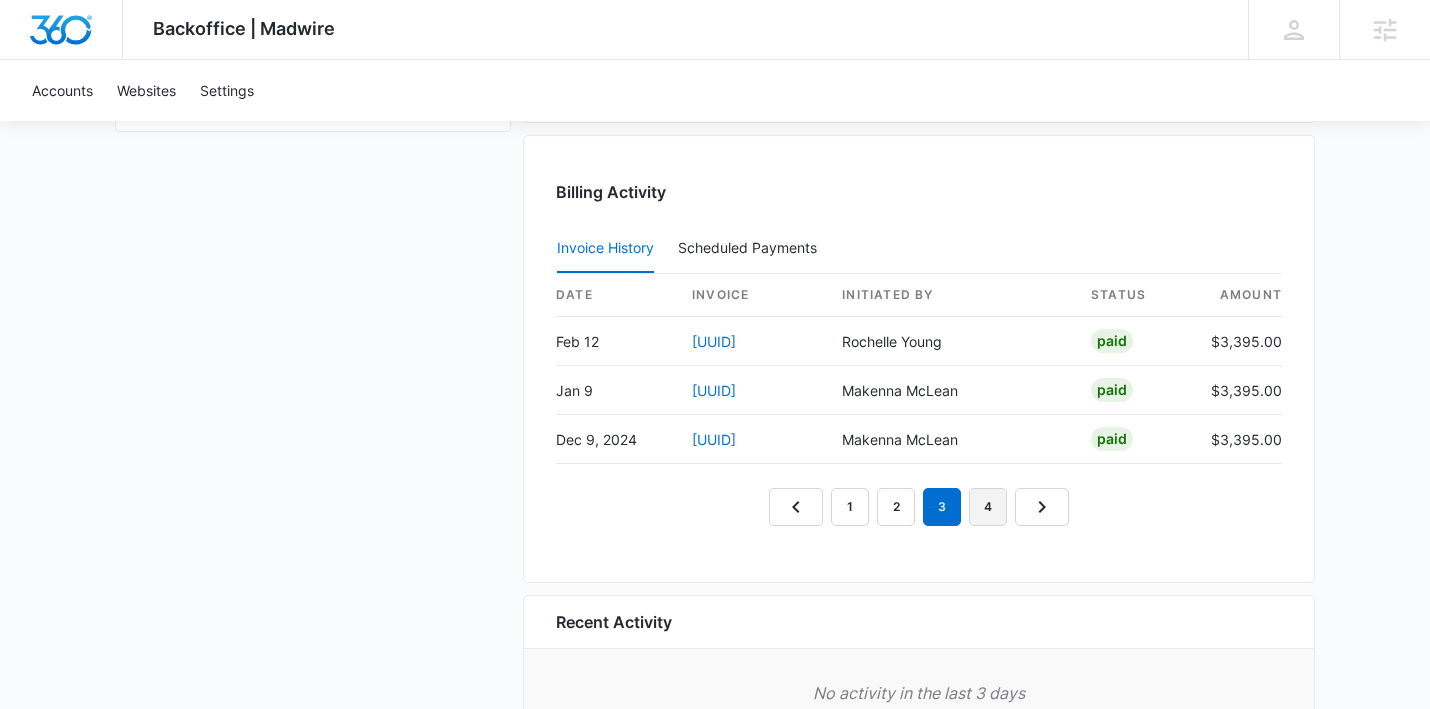 click on "4" at bounding box center [988, 507] 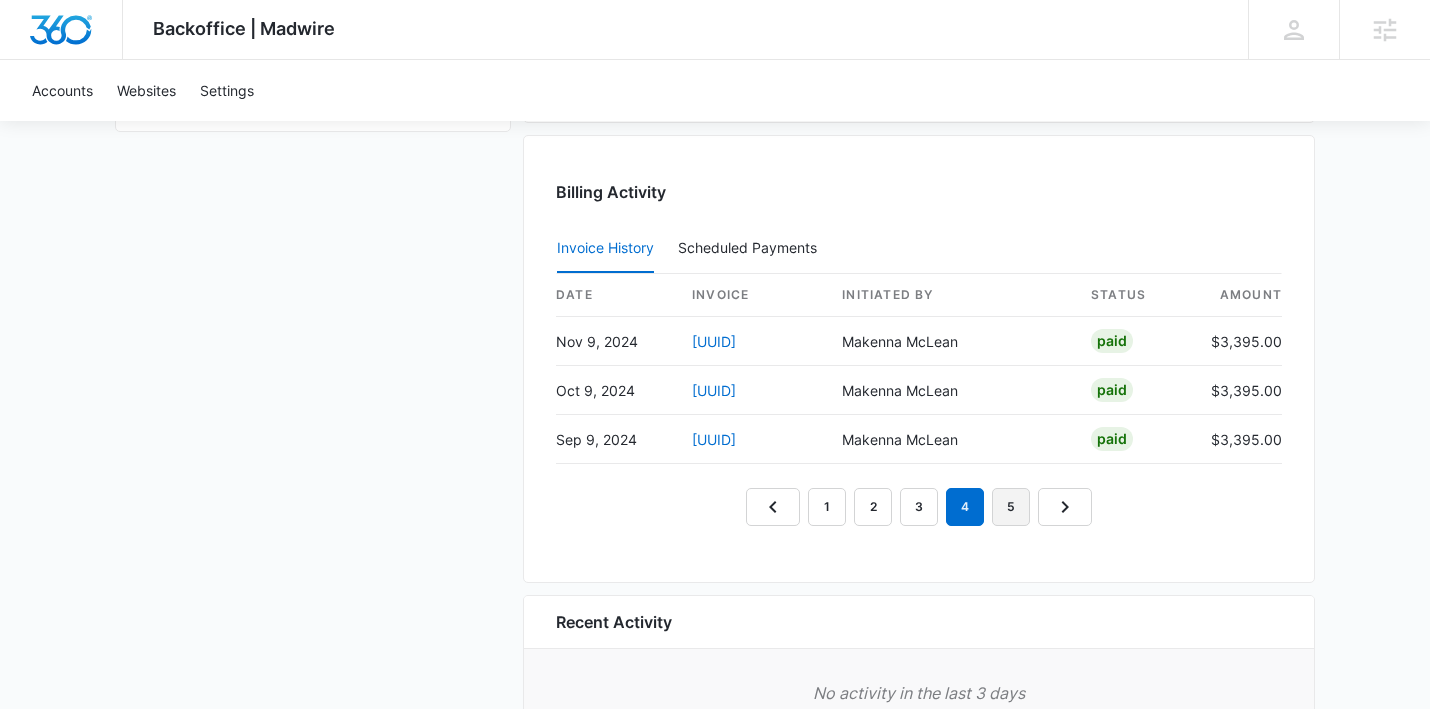click on "5" at bounding box center (1011, 507) 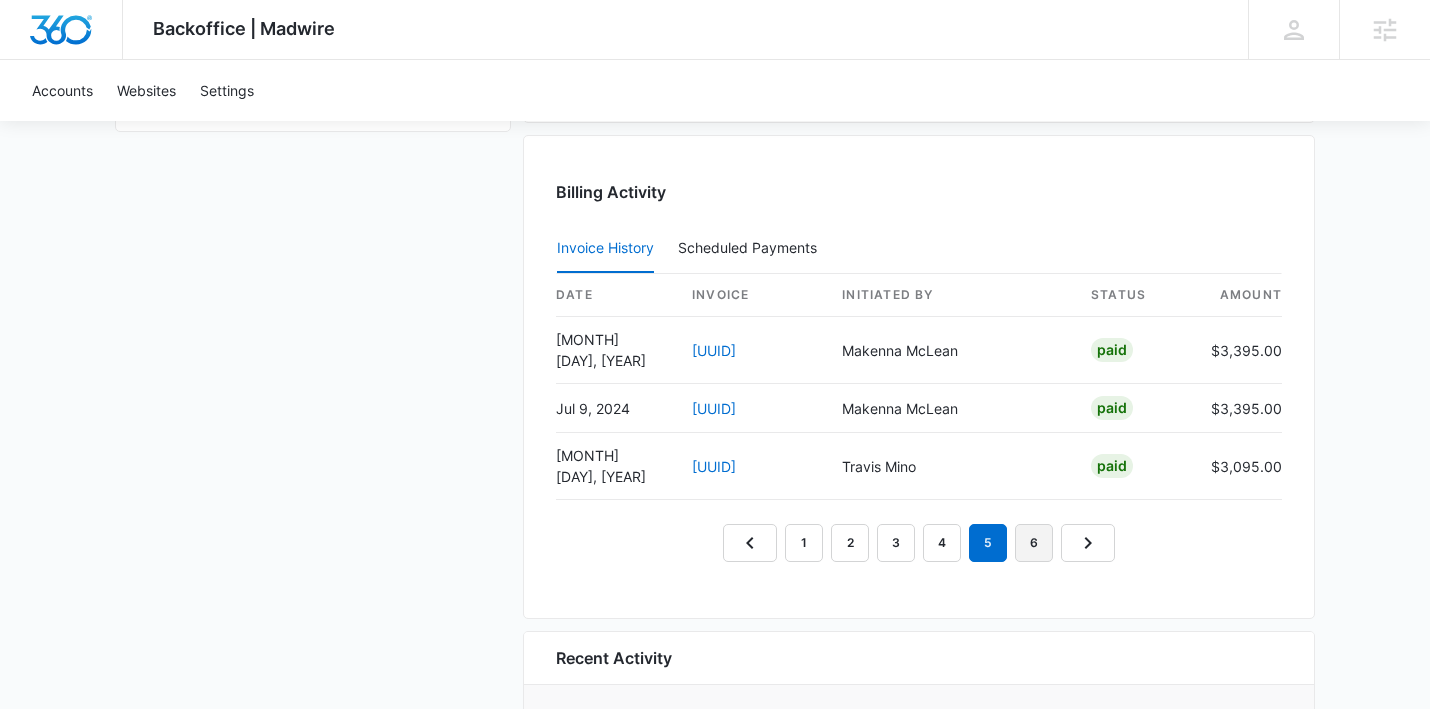 click on "6" at bounding box center (1034, 543) 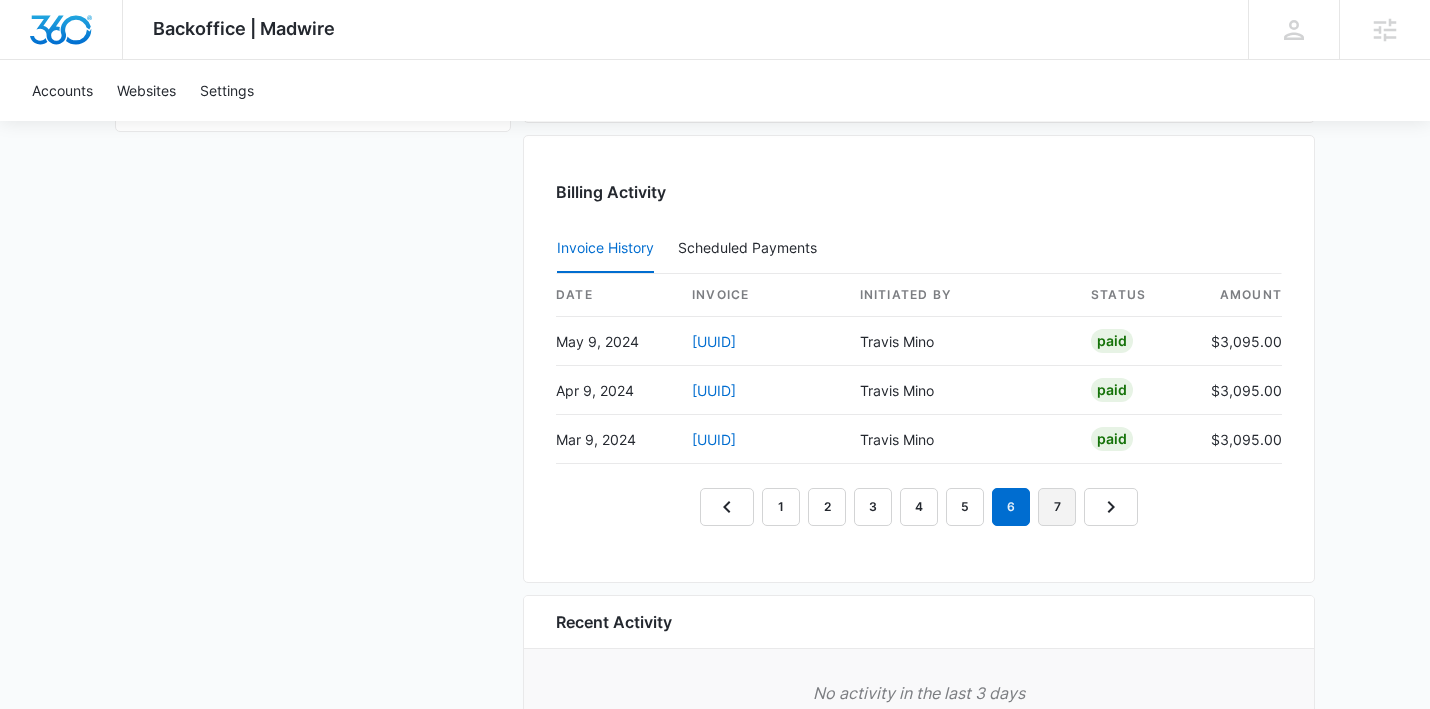 click on "7" at bounding box center [1057, 507] 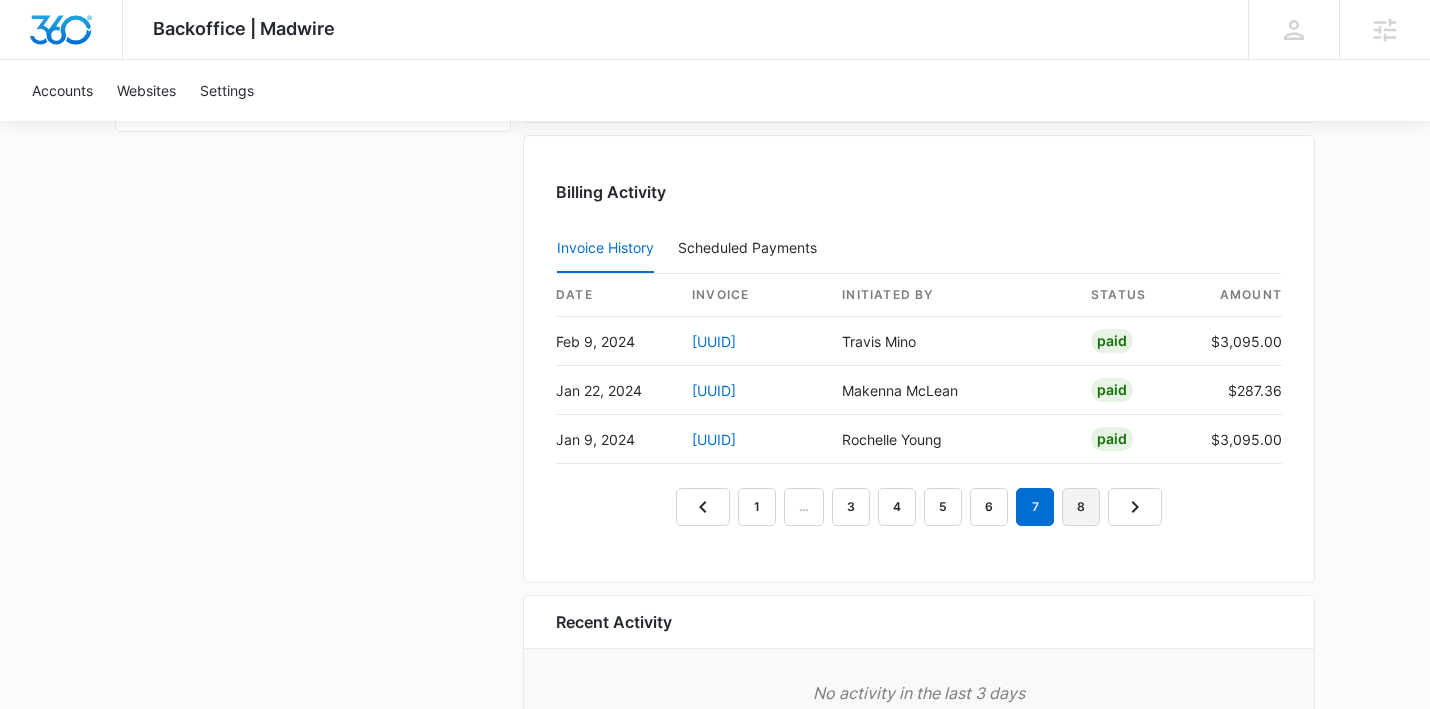 click on "8" at bounding box center (1081, 507) 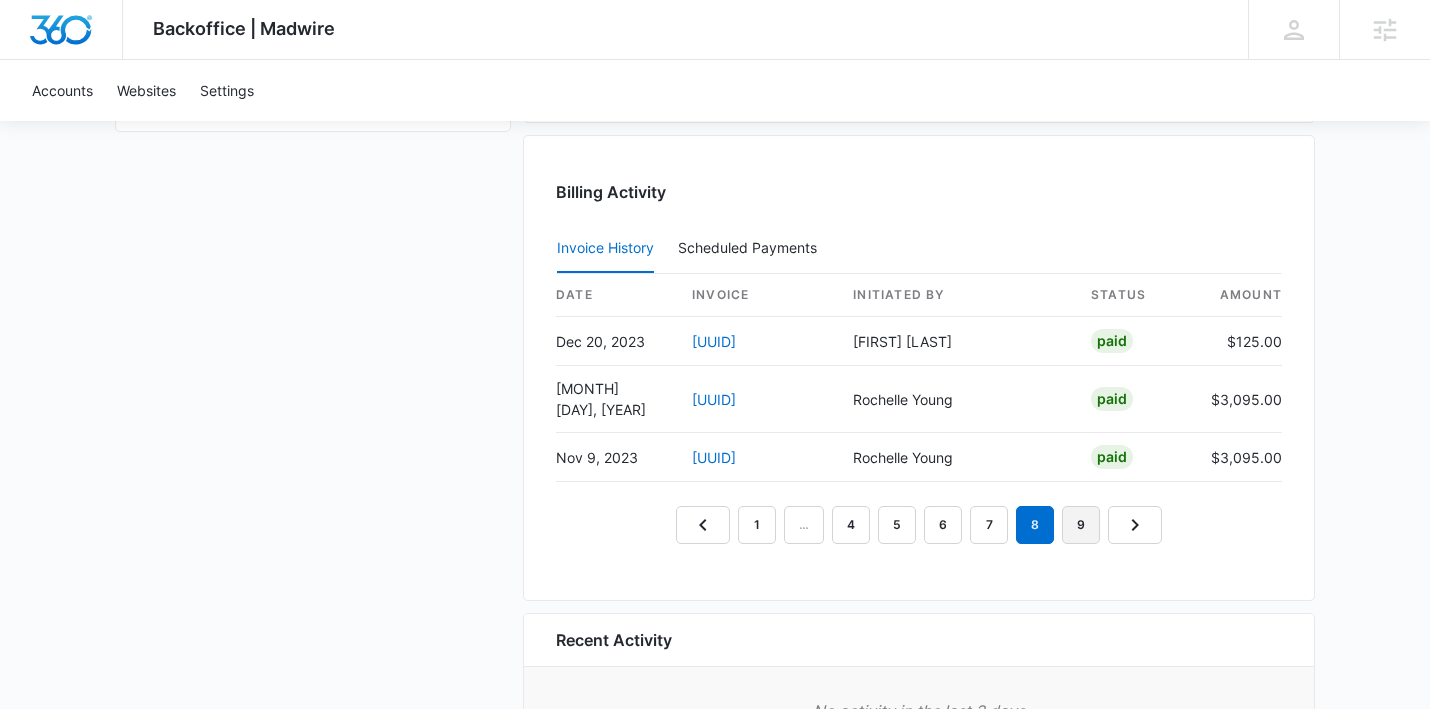 click on "9" at bounding box center [1081, 525] 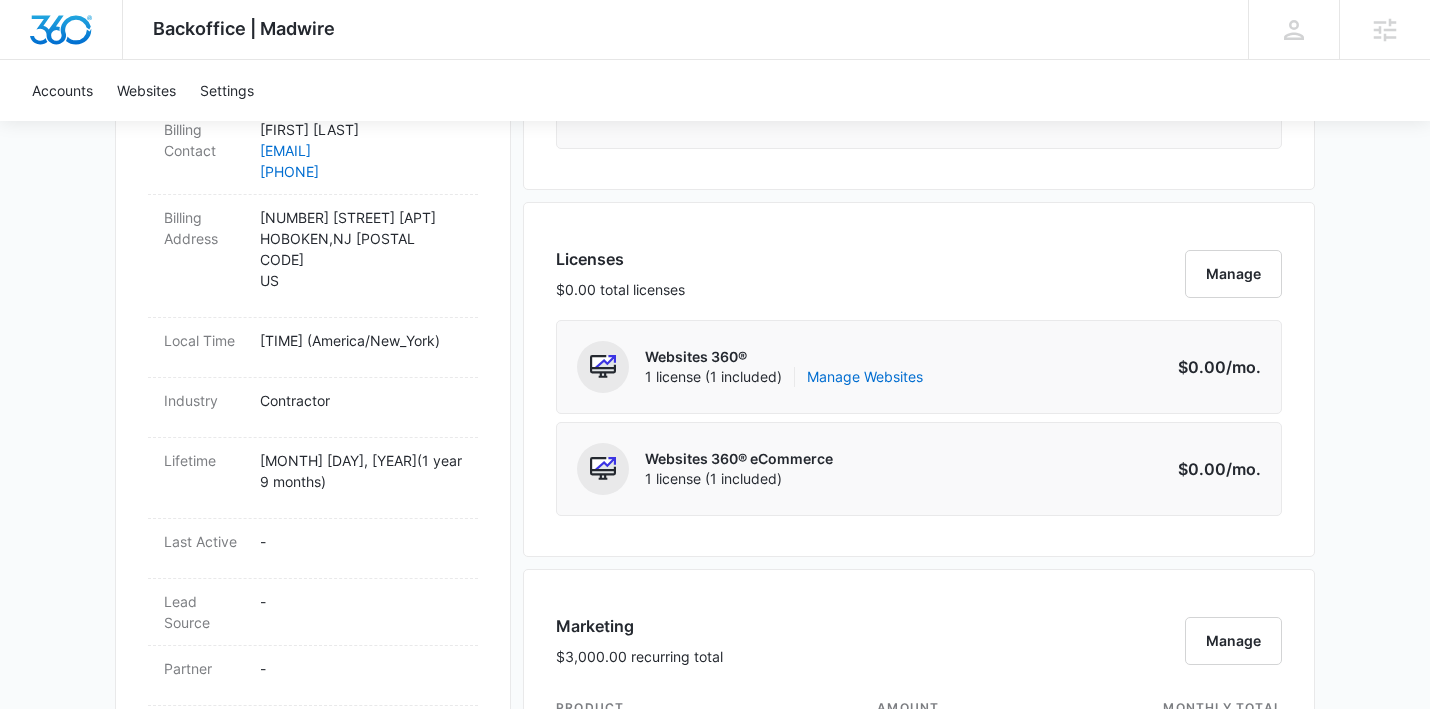 scroll, scrollTop: 758, scrollLeft: 0, axis: vertical 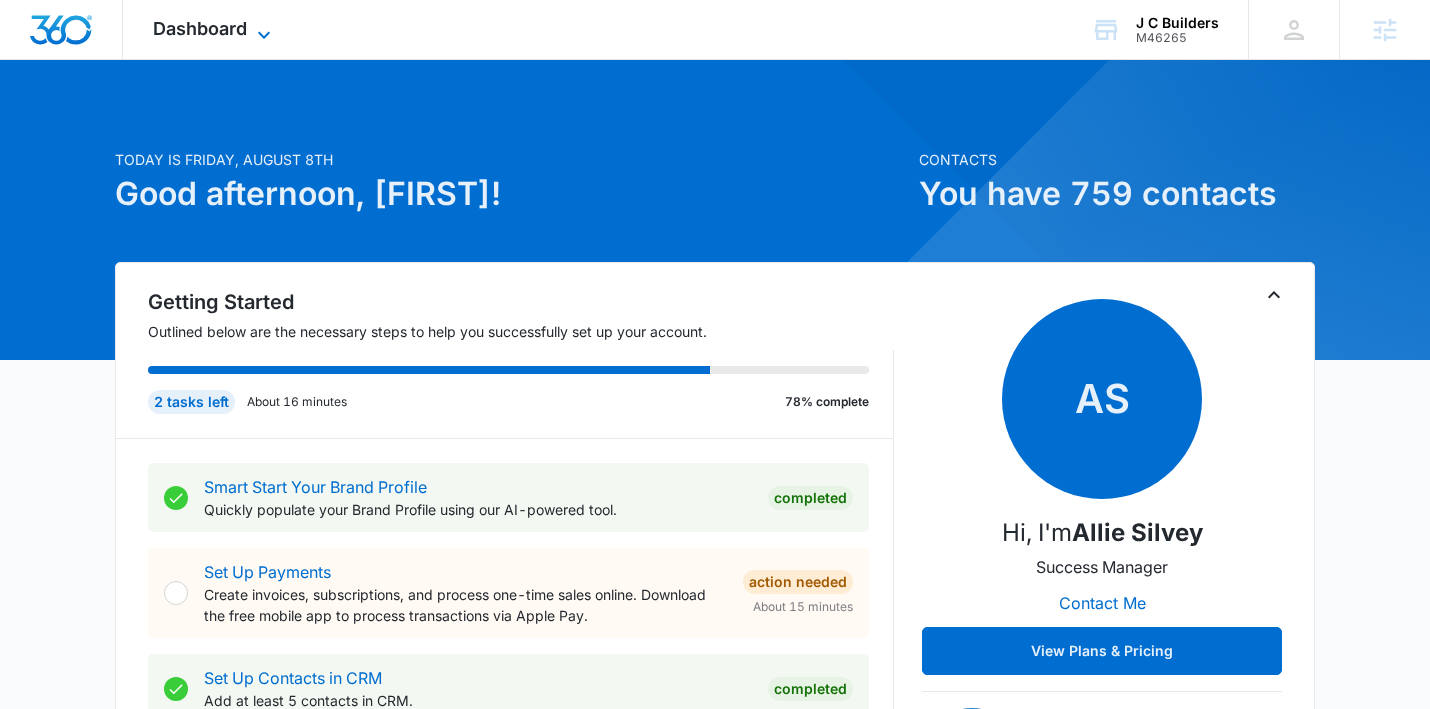 click 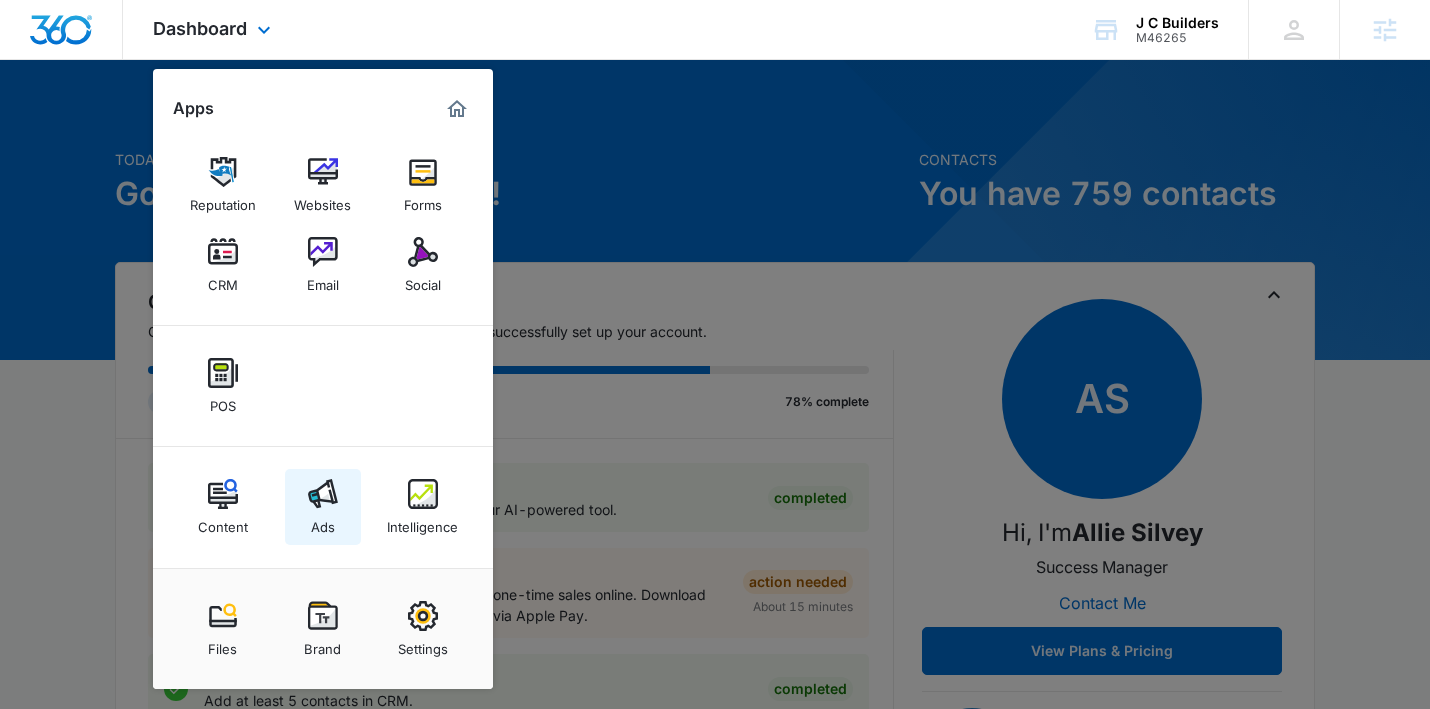 click at bounding box center [323, 494] 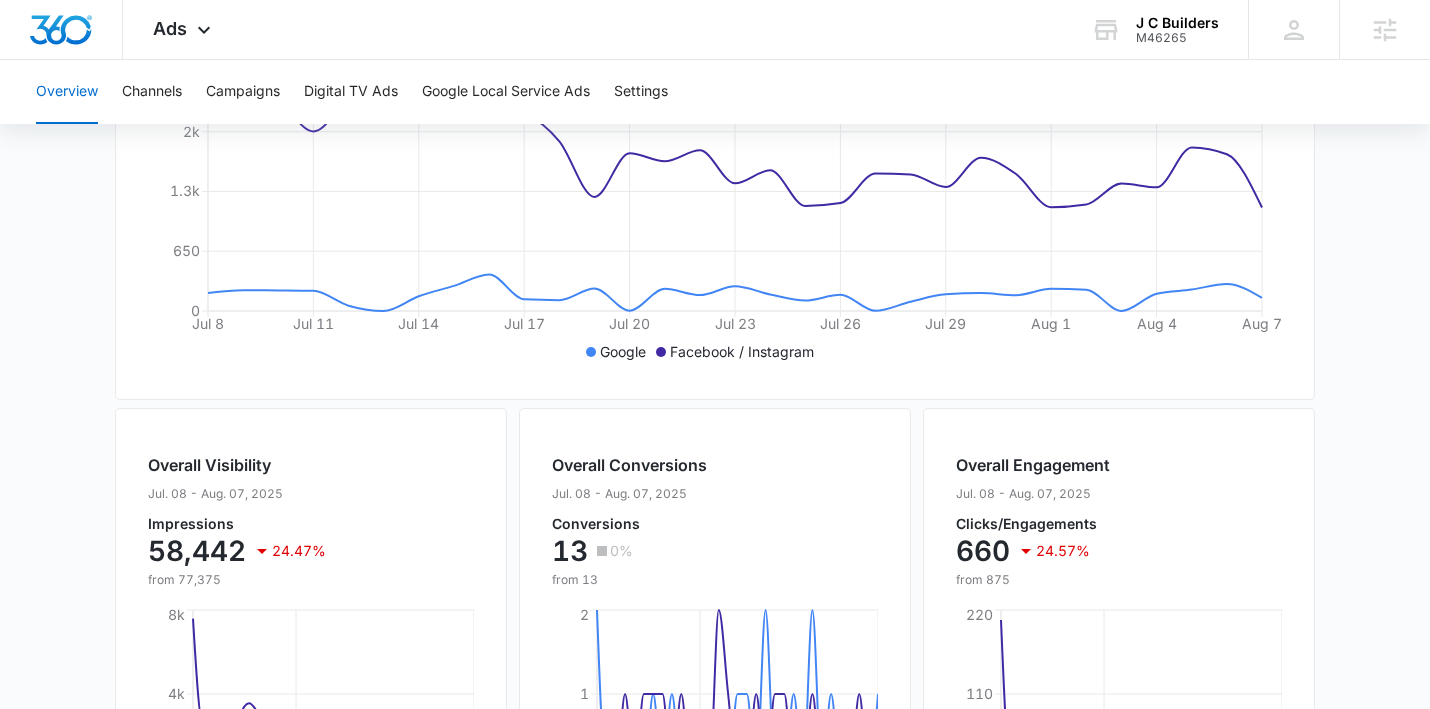 scroll, scrollTop: 0, scrollLeft: 0, axis: both 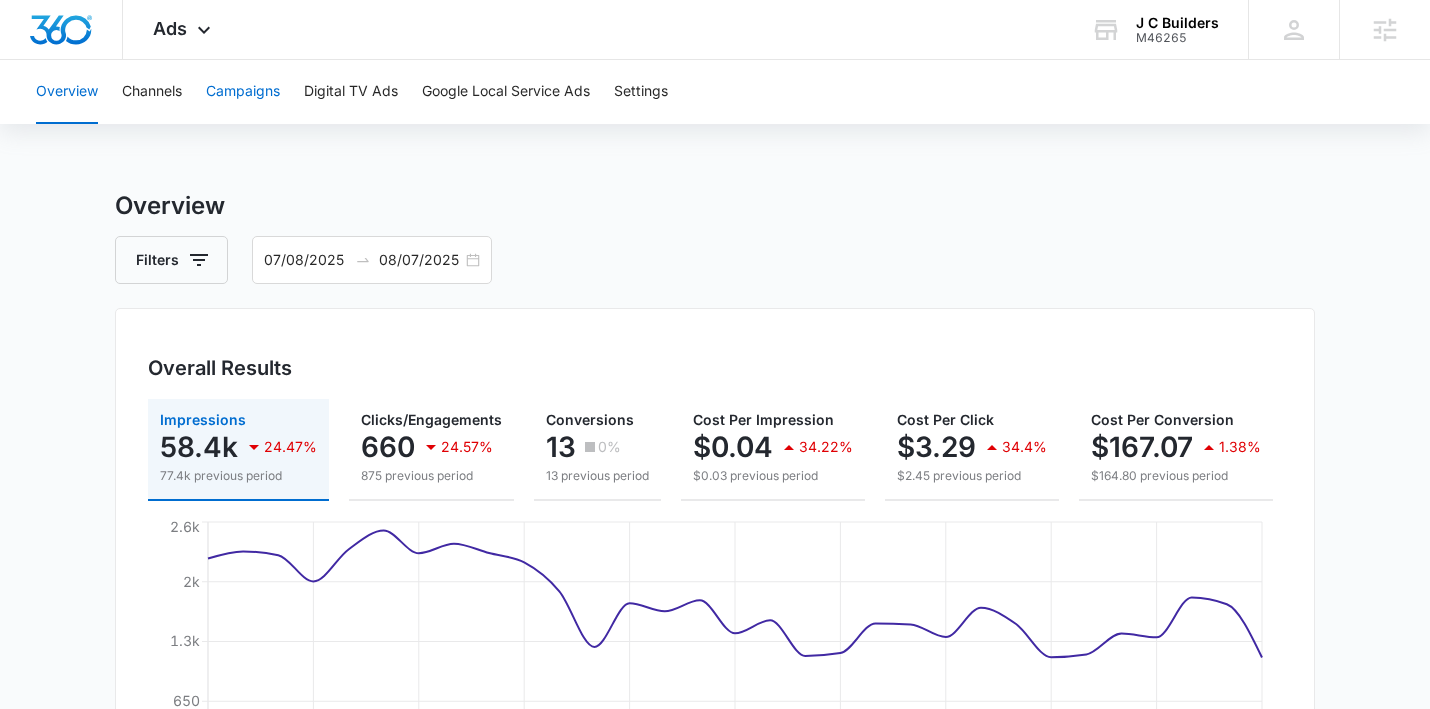 click on "Campaigns" at bounding box center (243, 92) 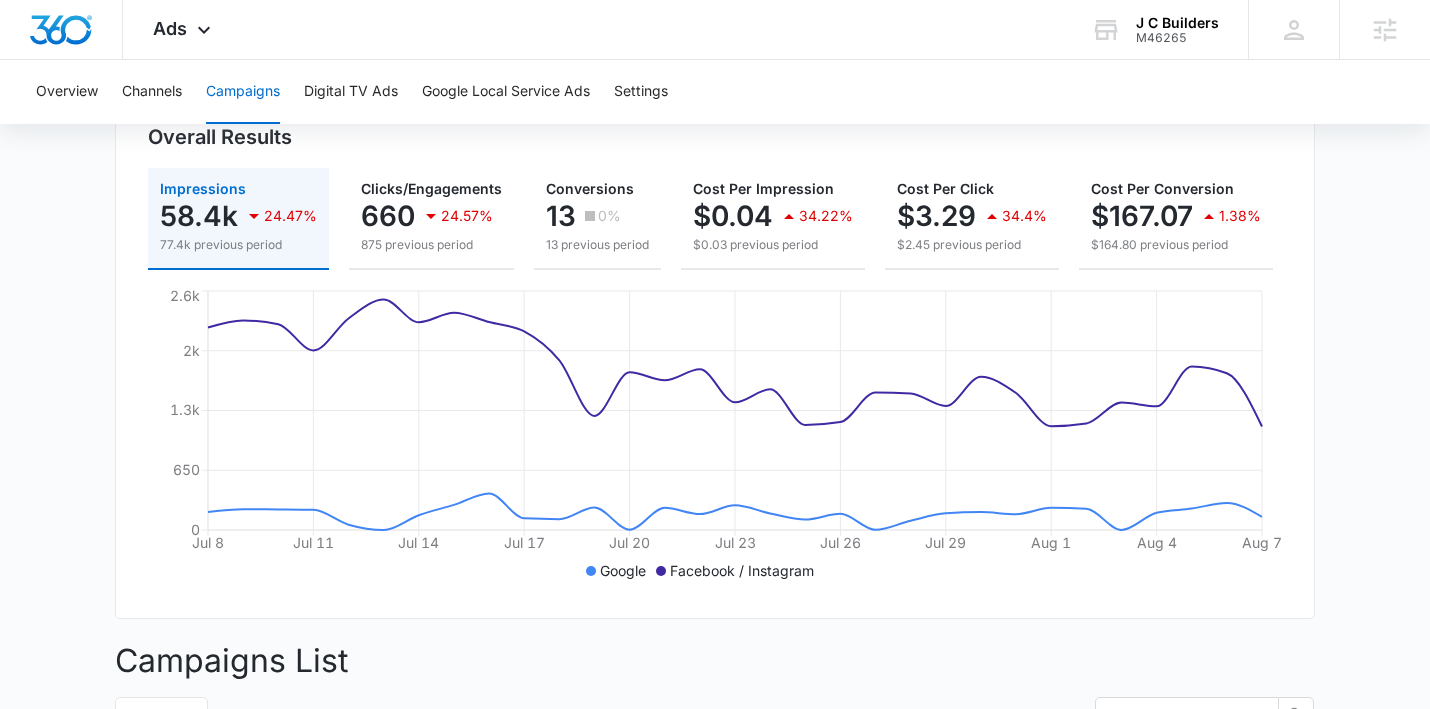 scroll, scrollTop: 207, scrollLeft: 0, axis: vertical 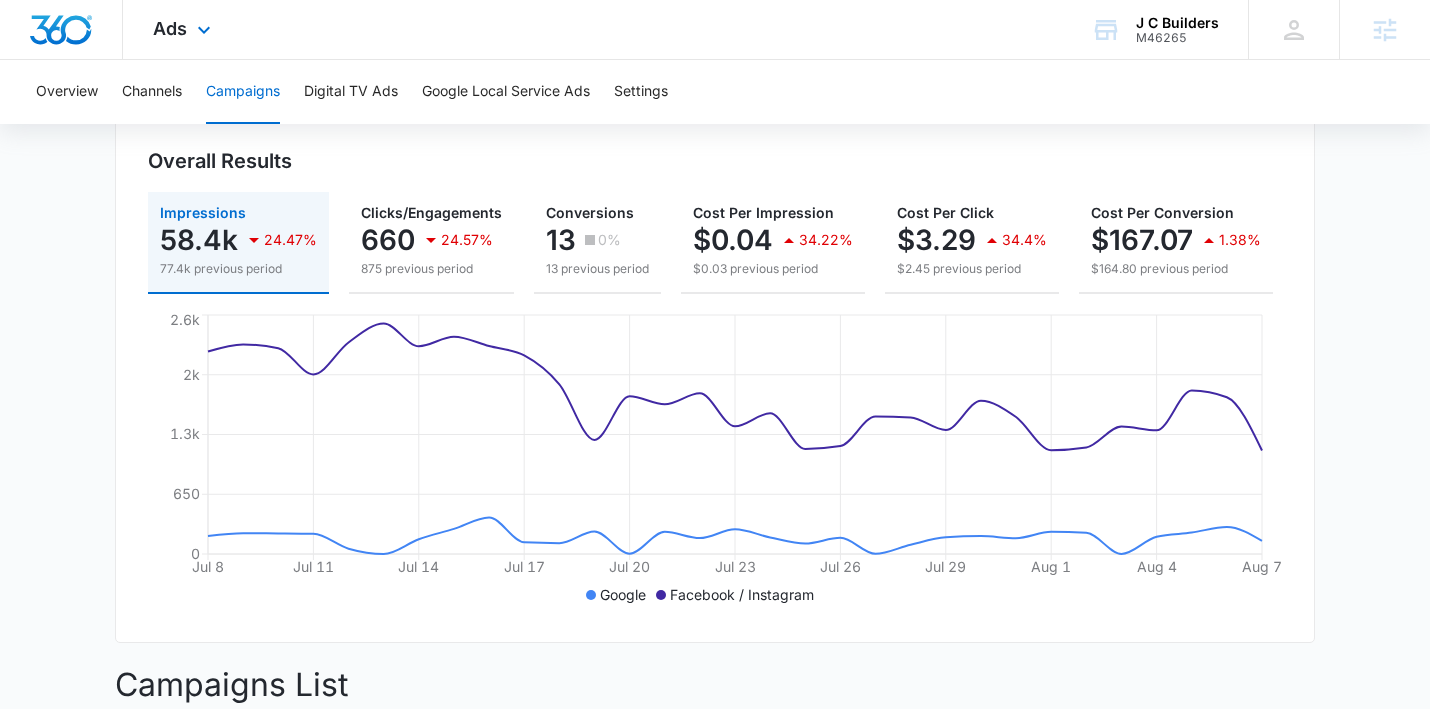 click on "Ads Apps Reputation Websites Forms CRM Email Social POS Content Ads Intelligence Files Brand Settings" at bounding box center (184, 29) 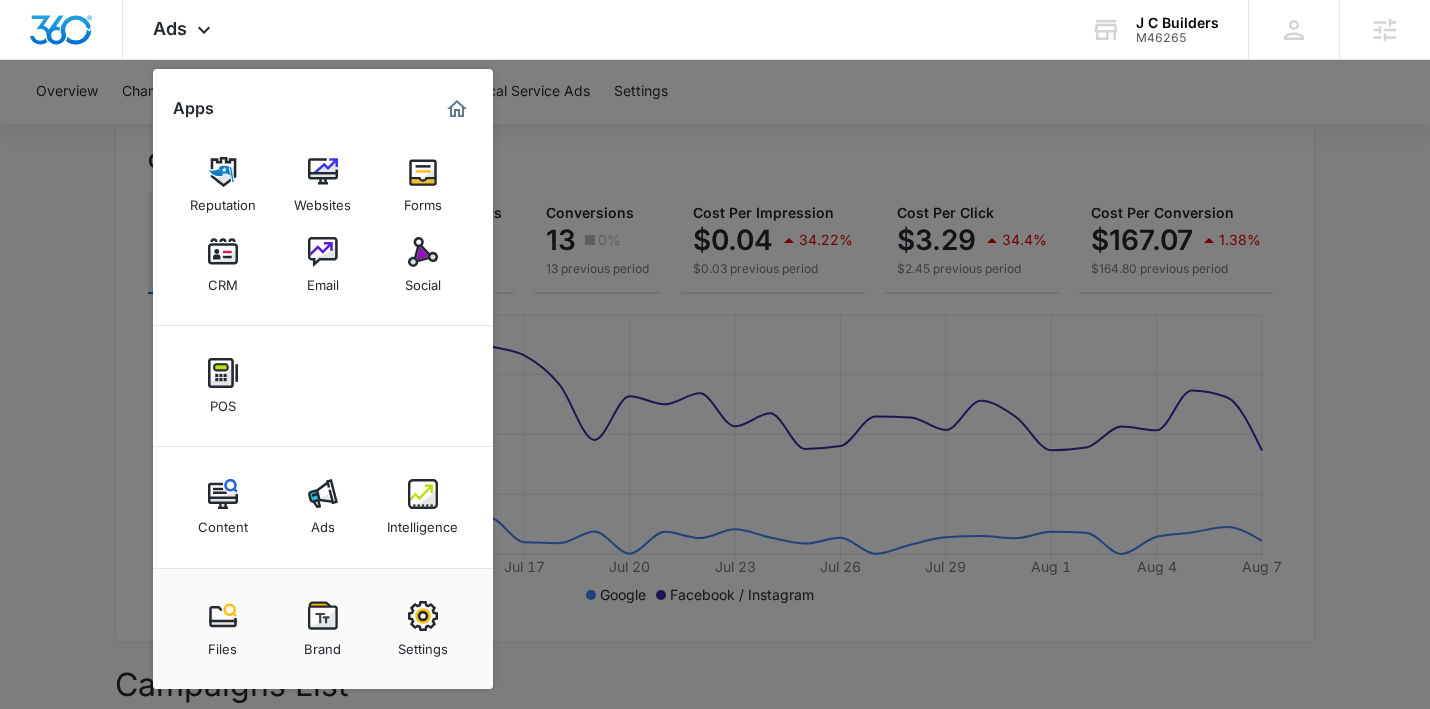 click at bounding box center (715, 354) 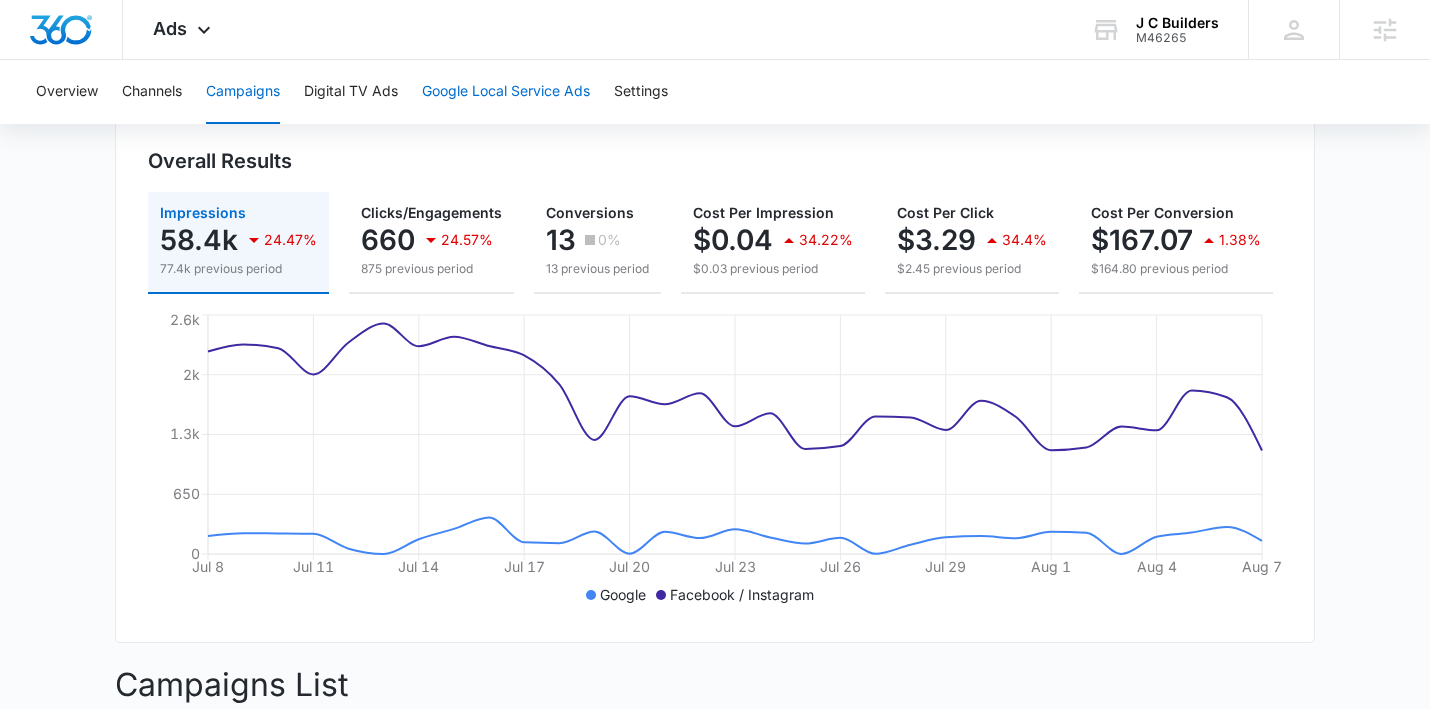 click on "Google Local Service Ads" at bounding box center [506, 92] 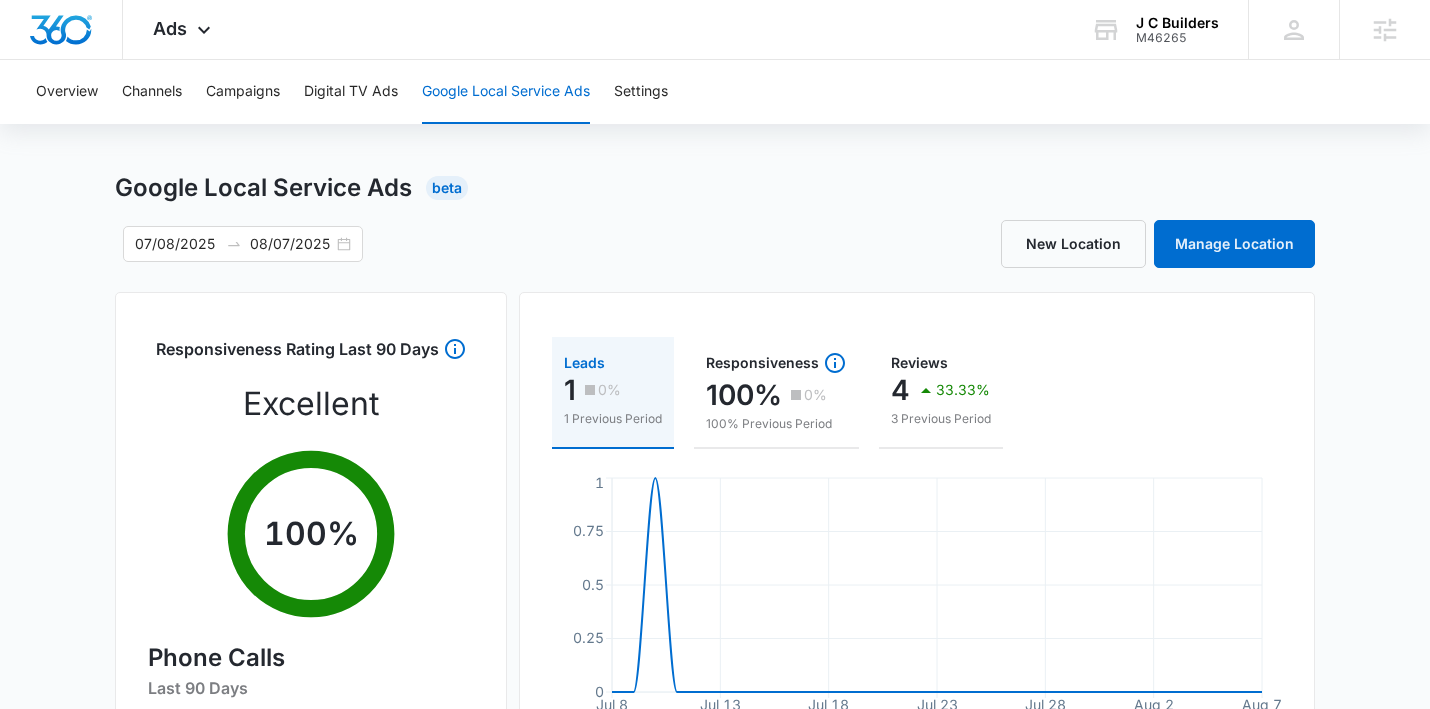 scroll, scrollTop: 0, scrollLeft: 0, axis: both 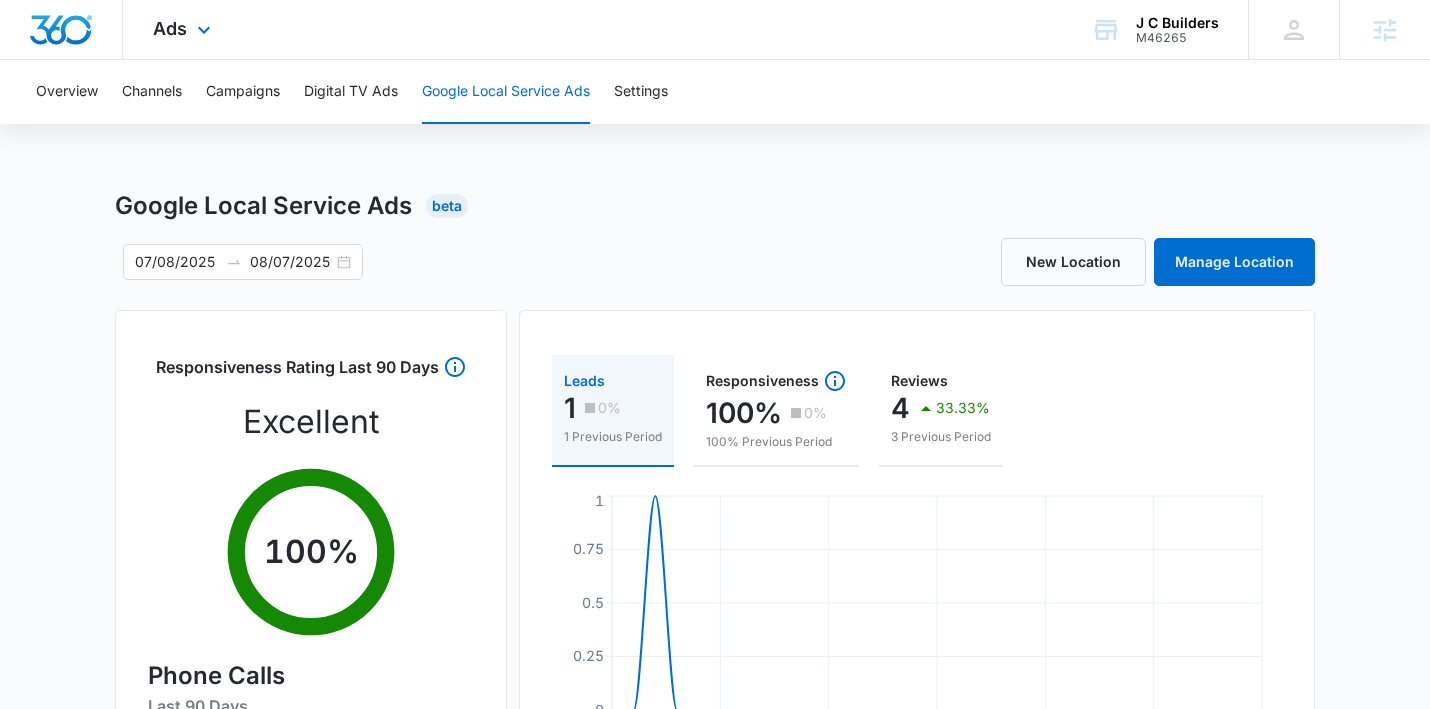 click on "Ads Apps Reputation Websites Forms CRM Email Social POS Content Ads Intelligence Files Brand Settings" at bounding box center [184, 29] 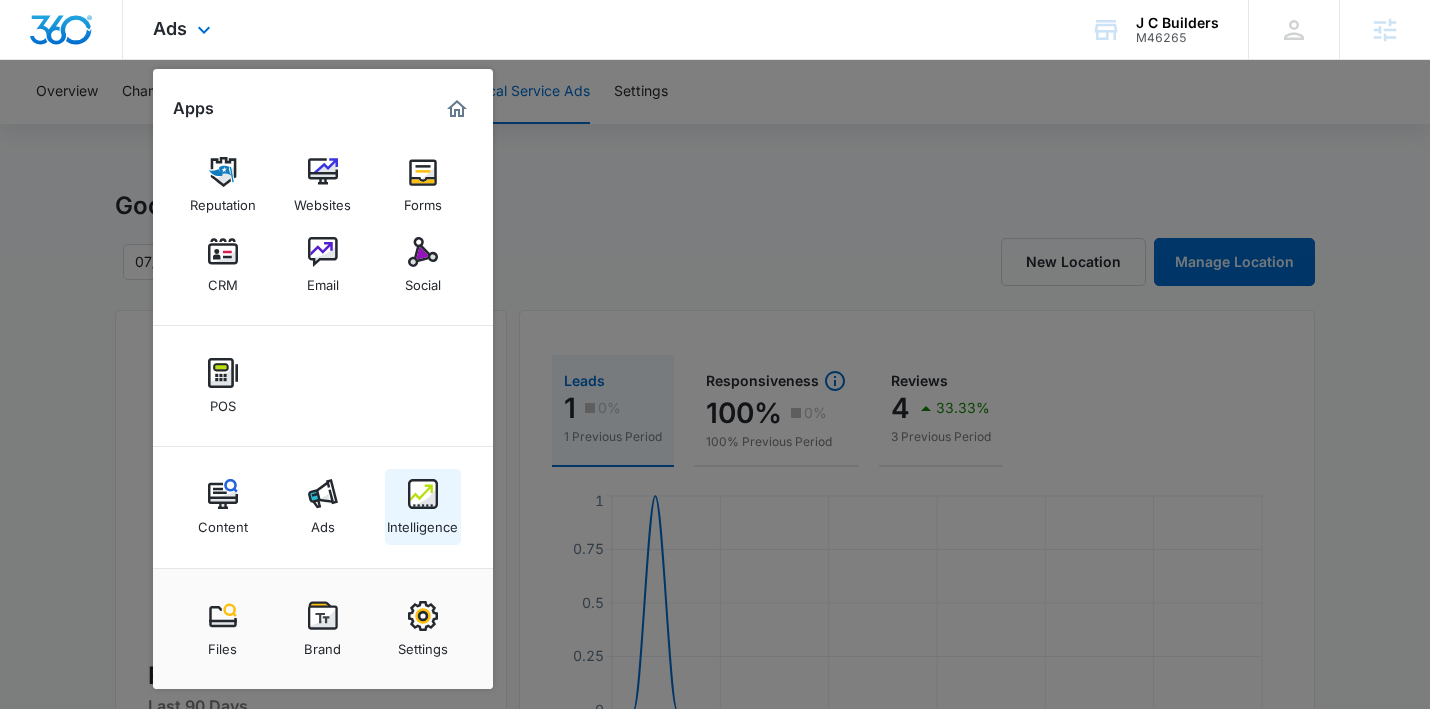 click at bounding box center (423, 494) 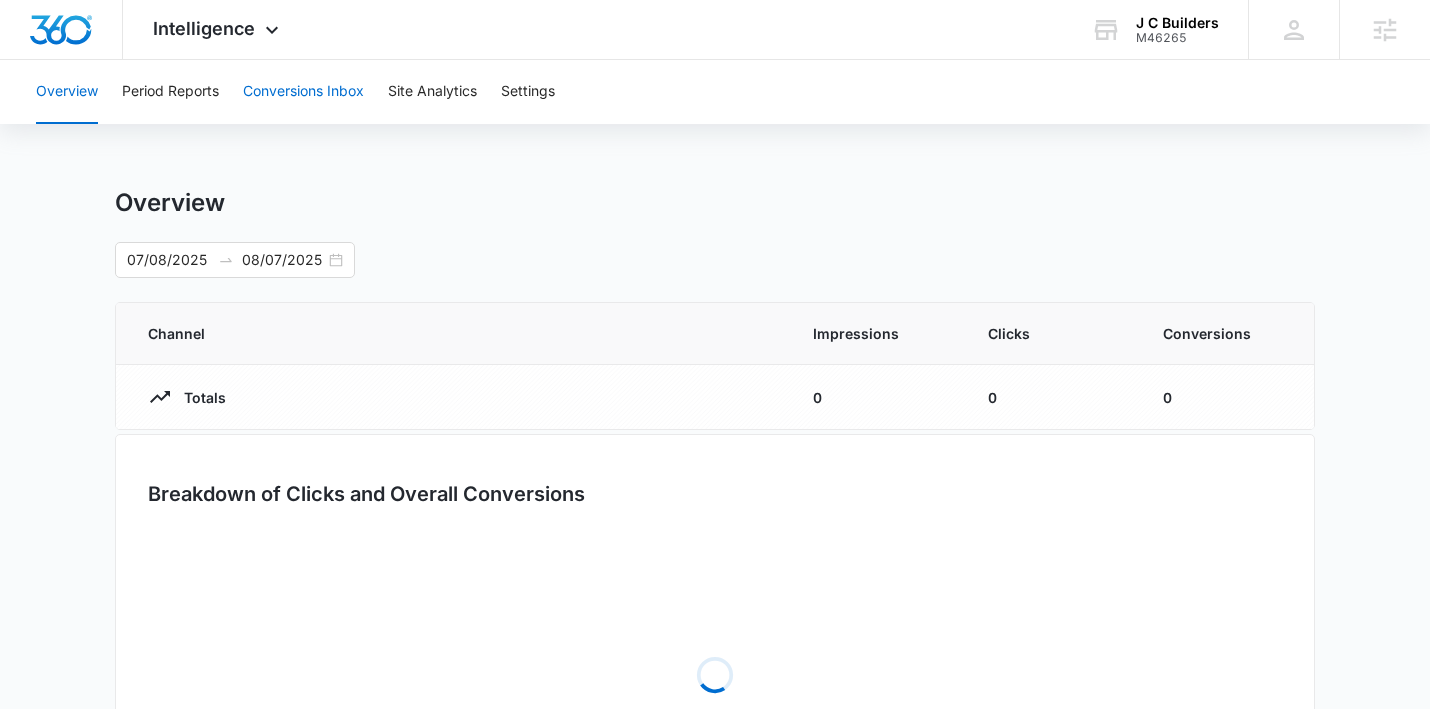 click on "Conversions Inbox" at bounding box center [303, 92] 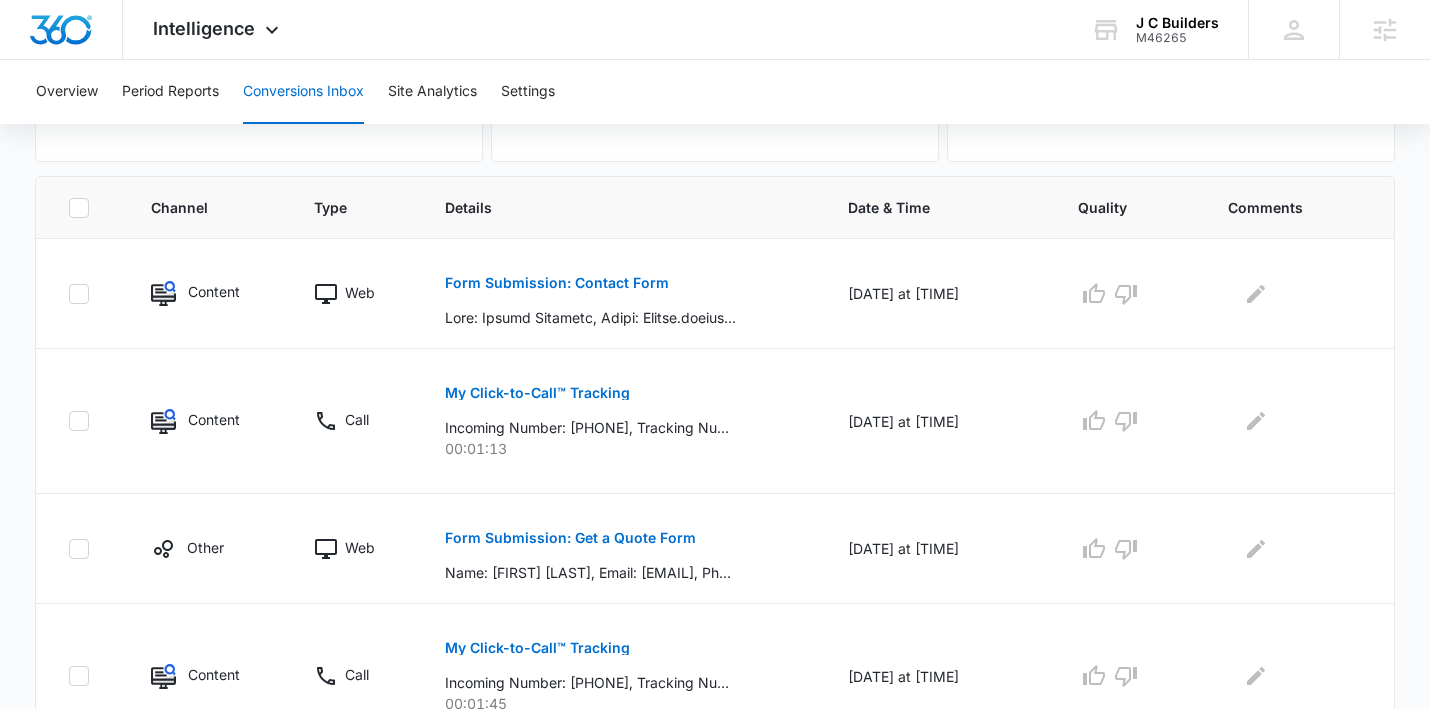 scroll, scrollTop: 394, scrollLeft: 0, axis: vertical 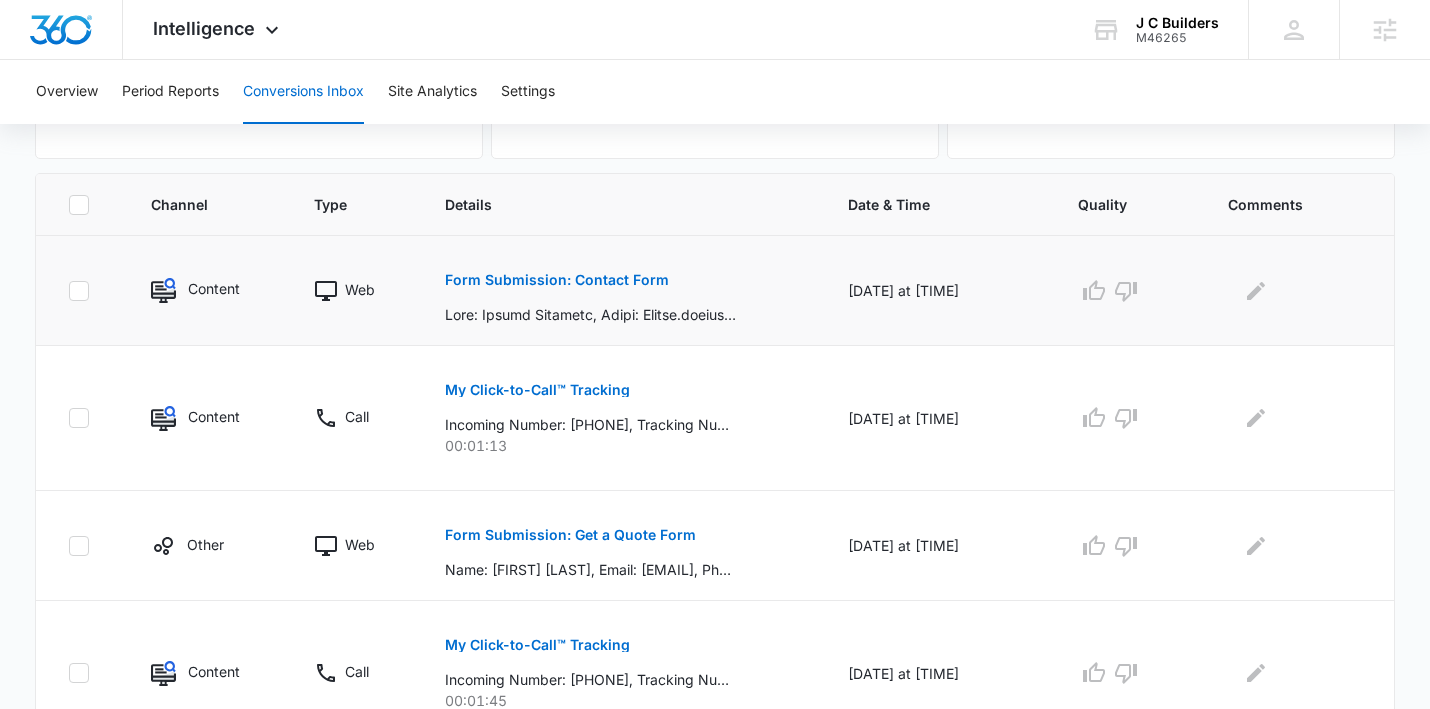 click on "Form Submission: Contact Form" at bounding box center (557, 280) 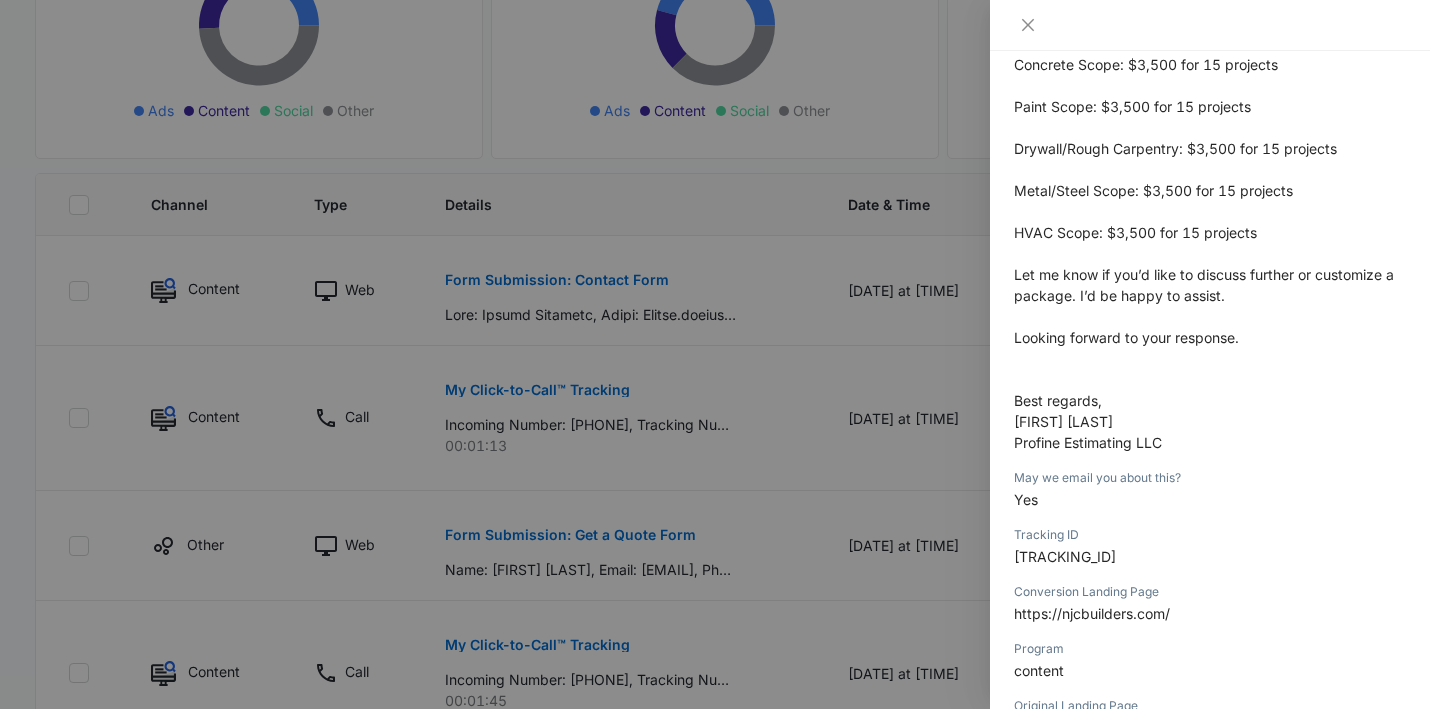 scroll, scrollTop: 1091, scrollLeft: 0, axis: vertical 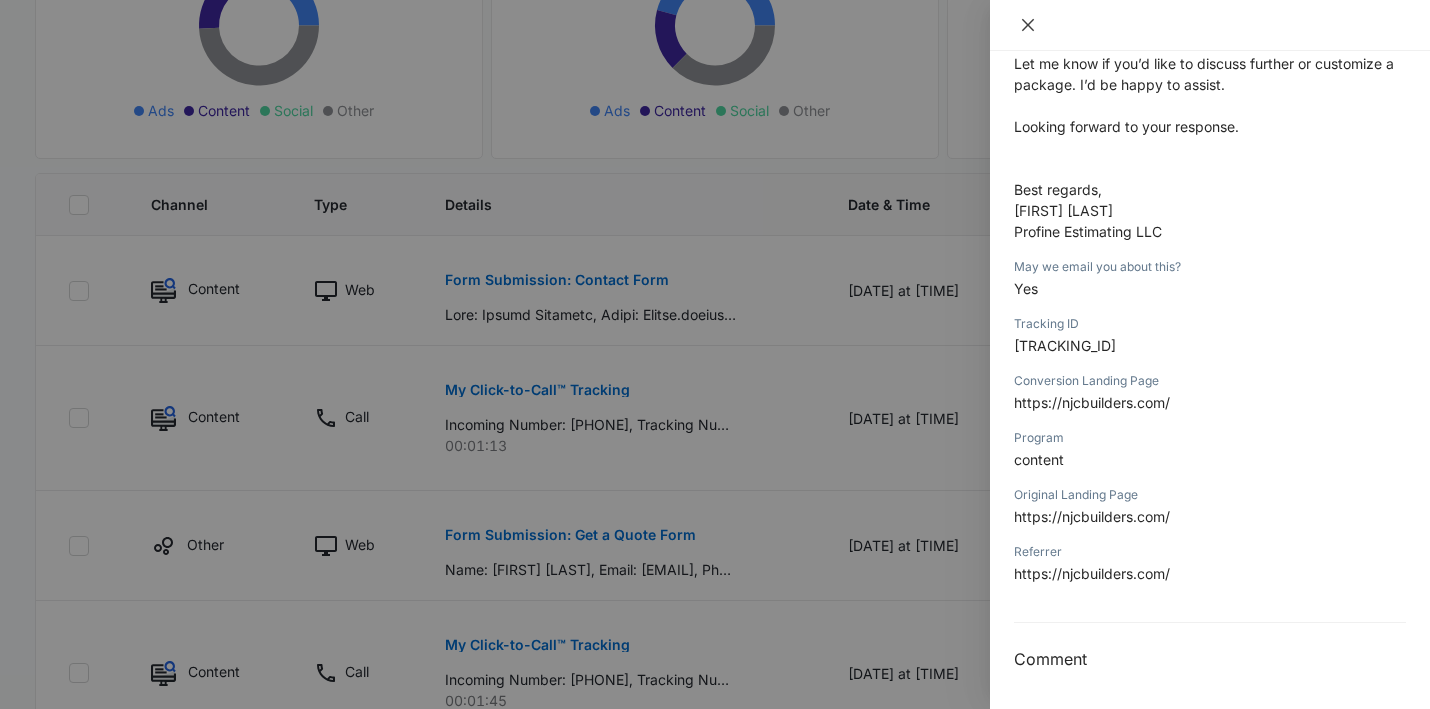 click 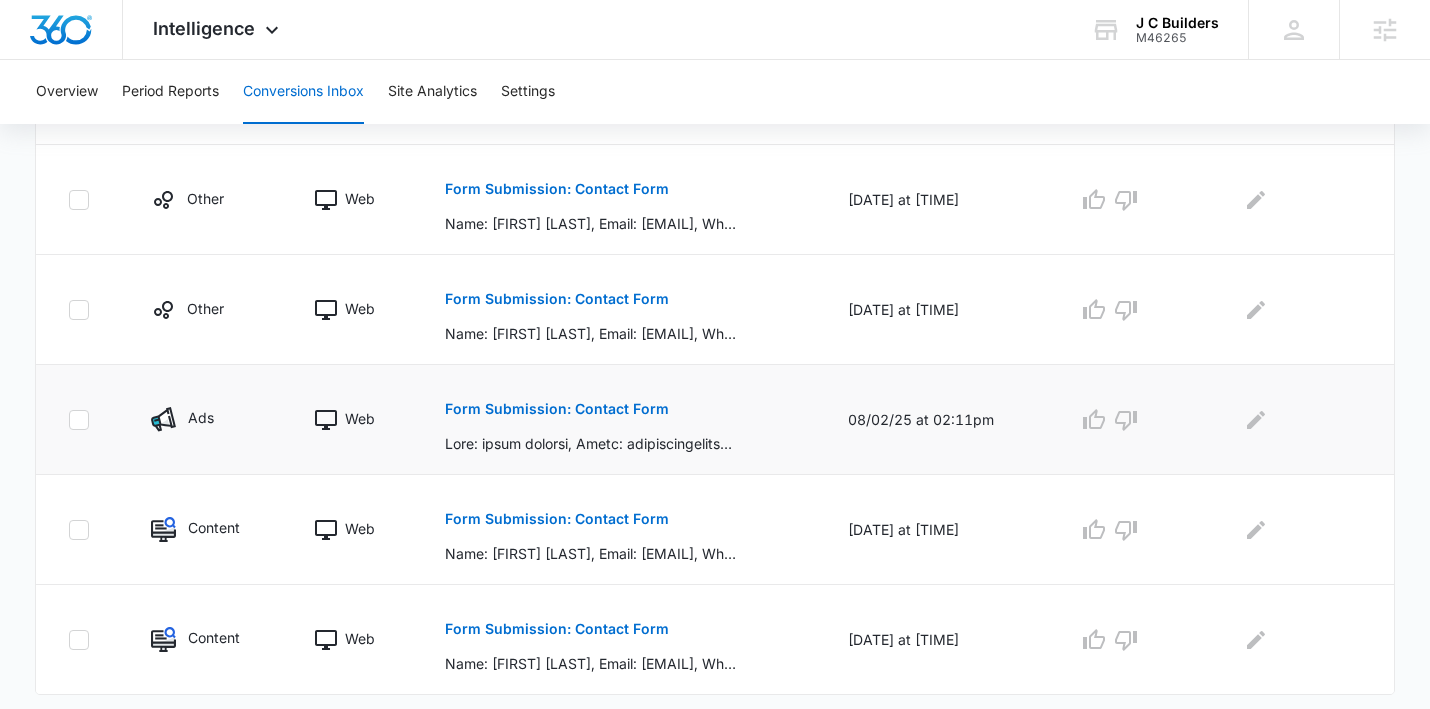 scroll, scrollTop: 1153, scrollLeft: 0, axis: vertical 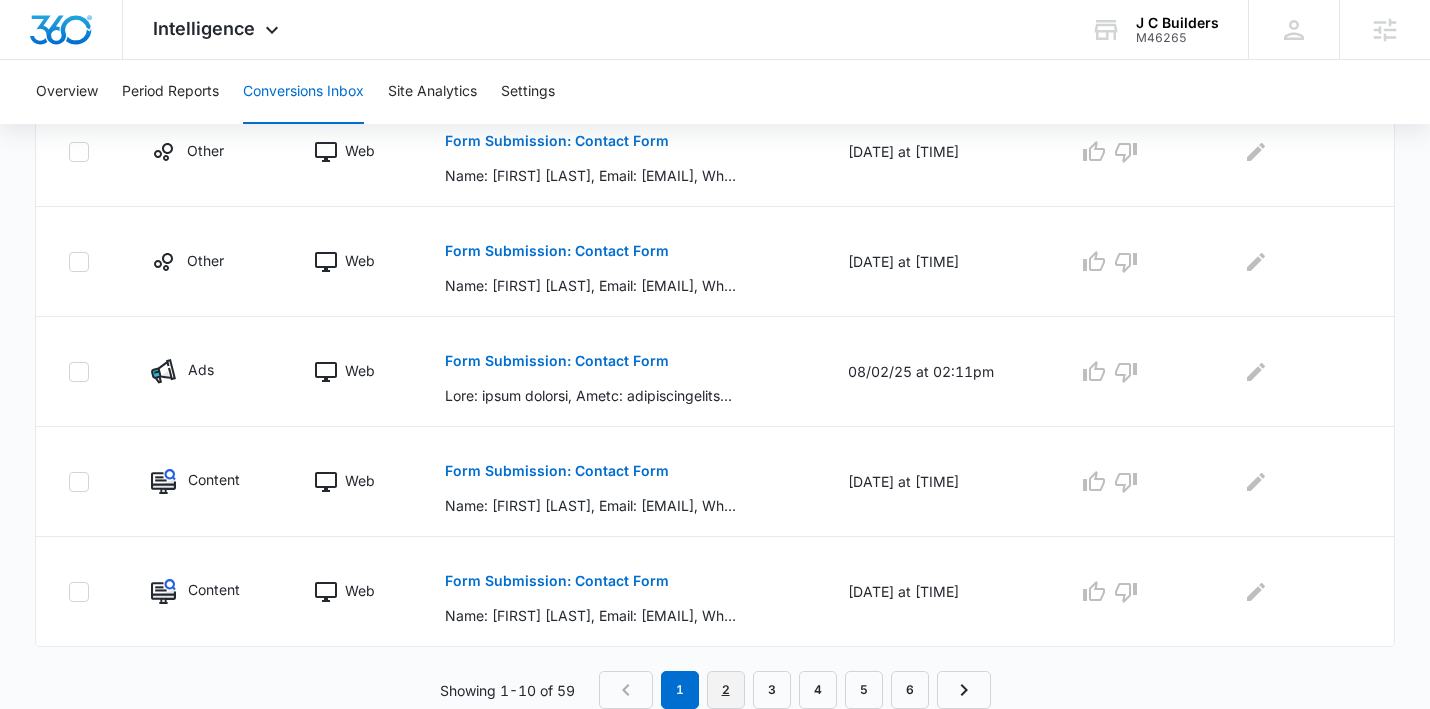 click on "2" at bounding box center [726, 690] 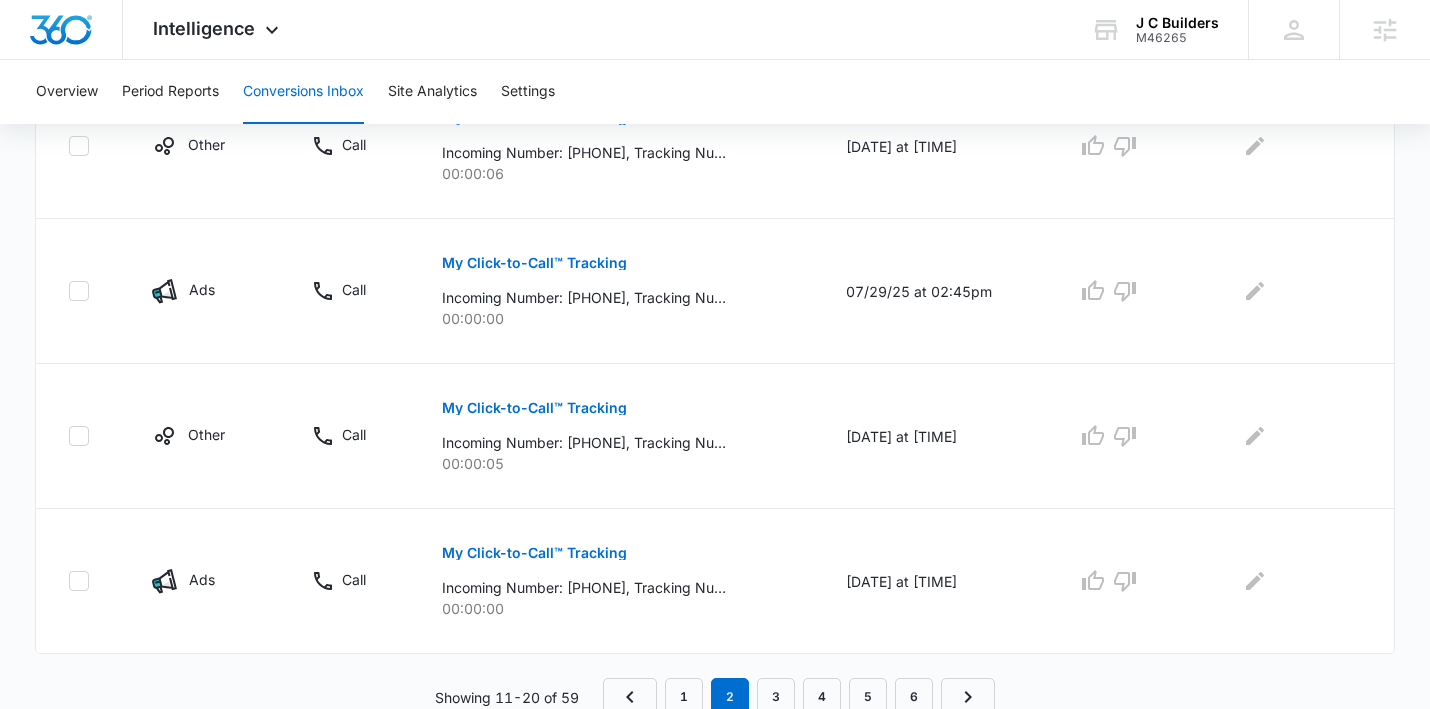 scroll, scrollTop: 1258, scrollLeft: 0, axis: vertical 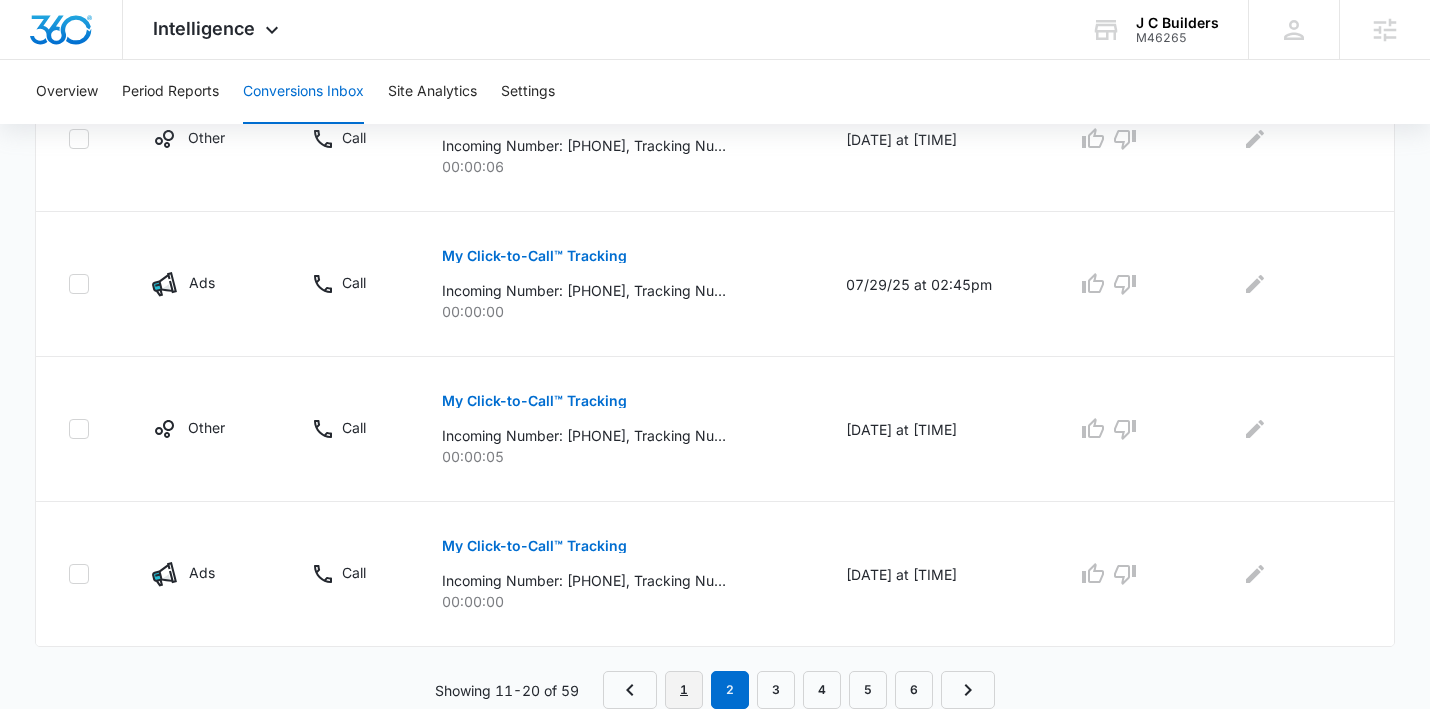 click on "1" at bounding box center [684, 690] 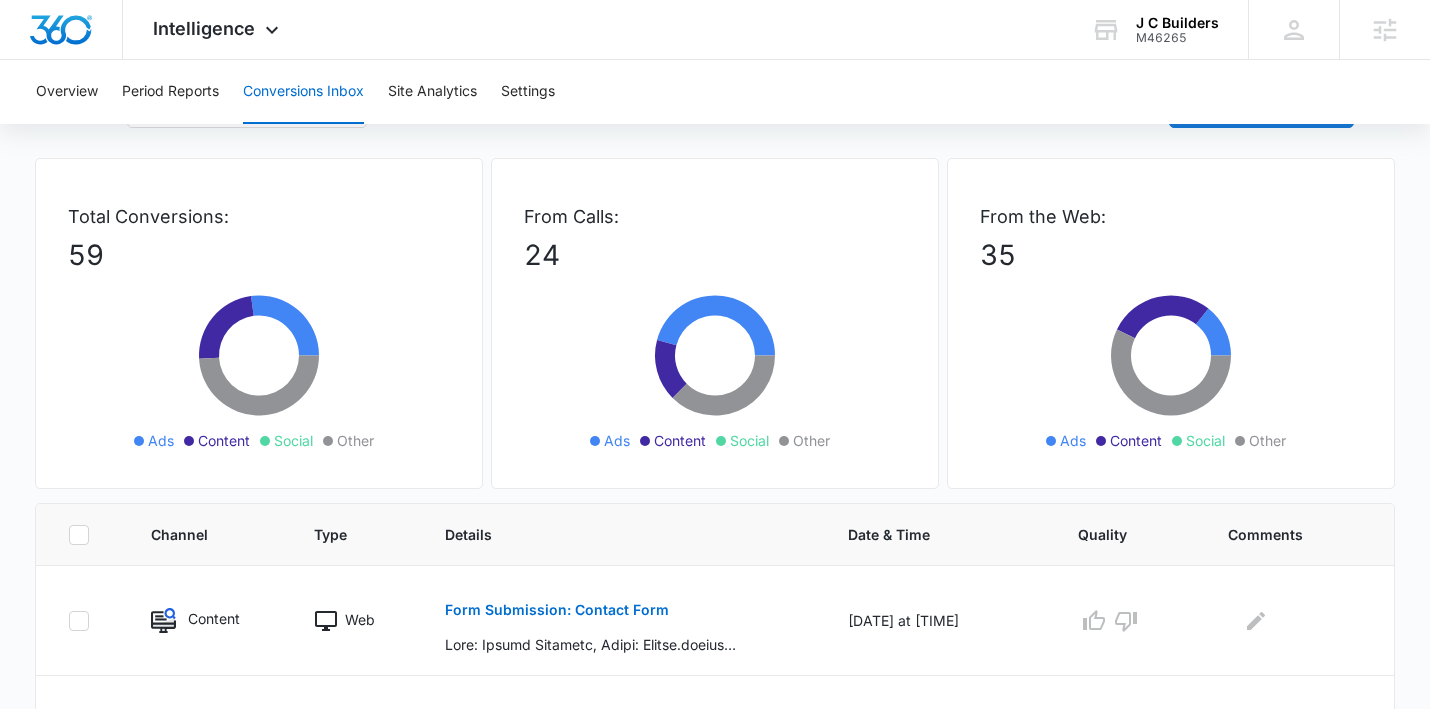 scroll, scrollTop: 0, scrollLeft: 0, axis: both 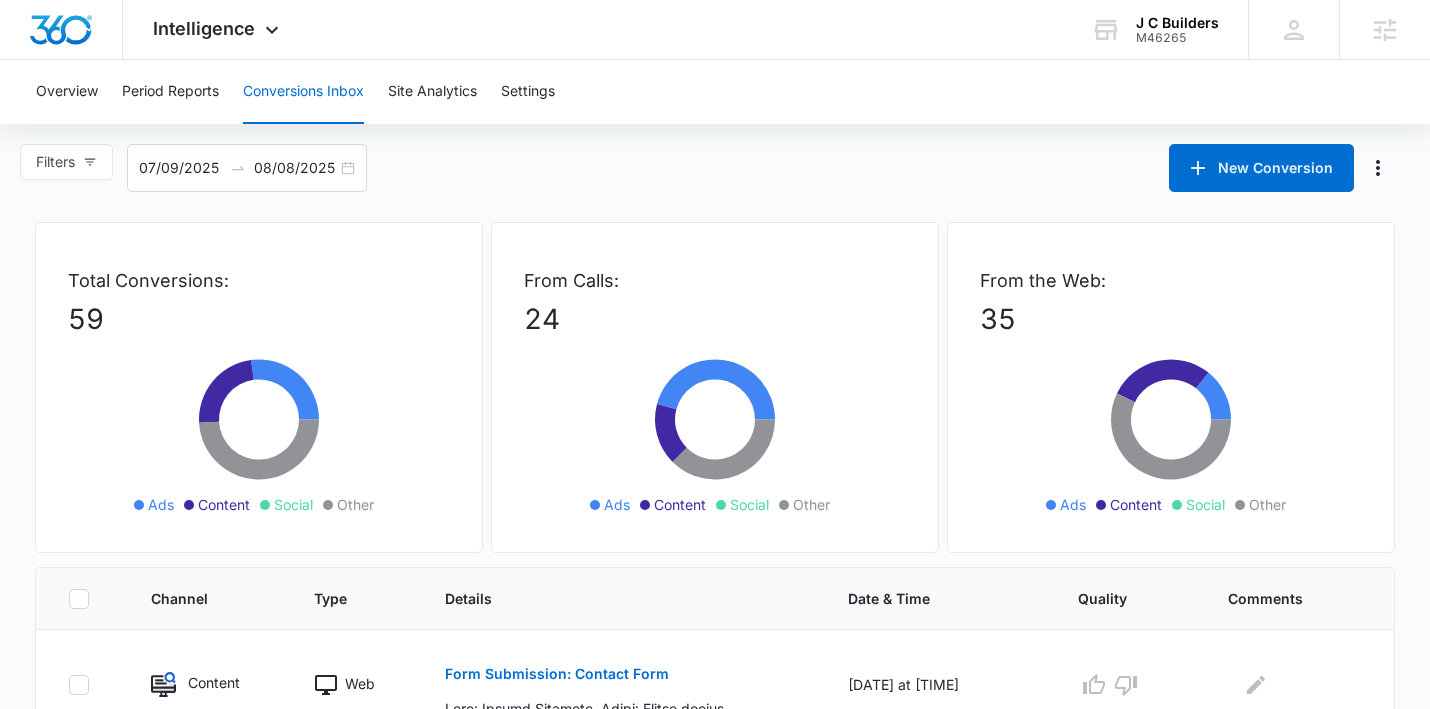 click on "Filters 07/09/2025 08/08/2025 New Conversion Total Conversions: 59 Ads Content Social Other From Calls: 24 Ads Content Social Other From the Web: 35 Ads Content Social Other Channel Type Details Date & Time Quality Comments Content Web Form Submission: Contact Form 08/08/25 at 10:12am Content Call My Click-to-Call™ Tracking Incoming Number: +14848326404, Tracking Number: +15516882935, Ring To: +12018899898, Caller Id: +14848326404, Duration: 00:01:13, Title: J C Builders - Content 00:01:13 08/08/25 at 09:57am Other Web Form Submission: Get a Quote Form Name: Tyeshia Barnes, Email: ajene2000@yahoo.com, Phone: 4102427759, Address: 2804 W Mosher St, How can we help?: home, Which service are you interested in?: Bathroom Remodel, Budget: $10,000-$30,000, May we email you about this?: Yes 08/07/25 at 01:38pm Content Call My Click-to-Call™ Tracking Incoming Number: +19174458891, Tracking Number: +15516882935, Ring To: +12018899898, Caller Id: +19174458891, Duration: 00:01:45, Title: J C Builders - Content Other" at bounding box center [715, 1003] 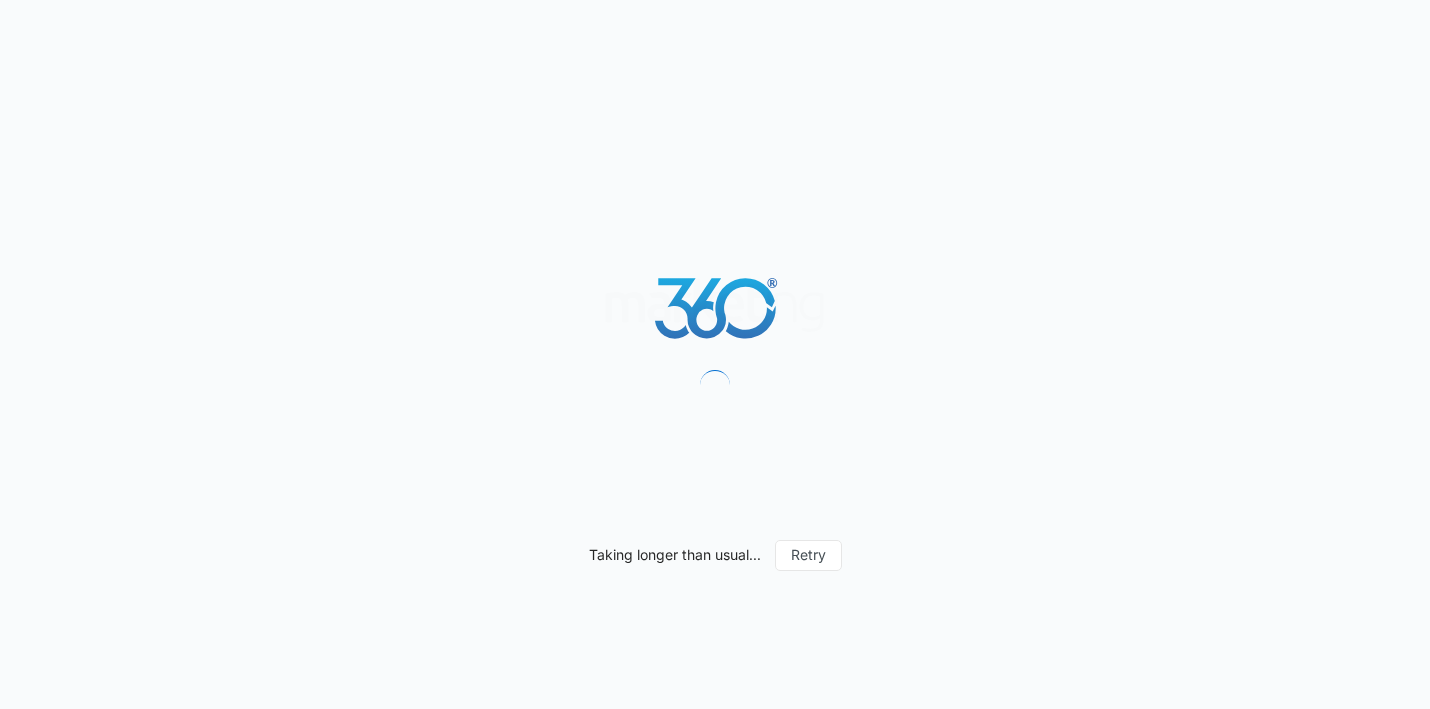 scroll, scrollTop: 0, scrollLeft: 0, axis: both 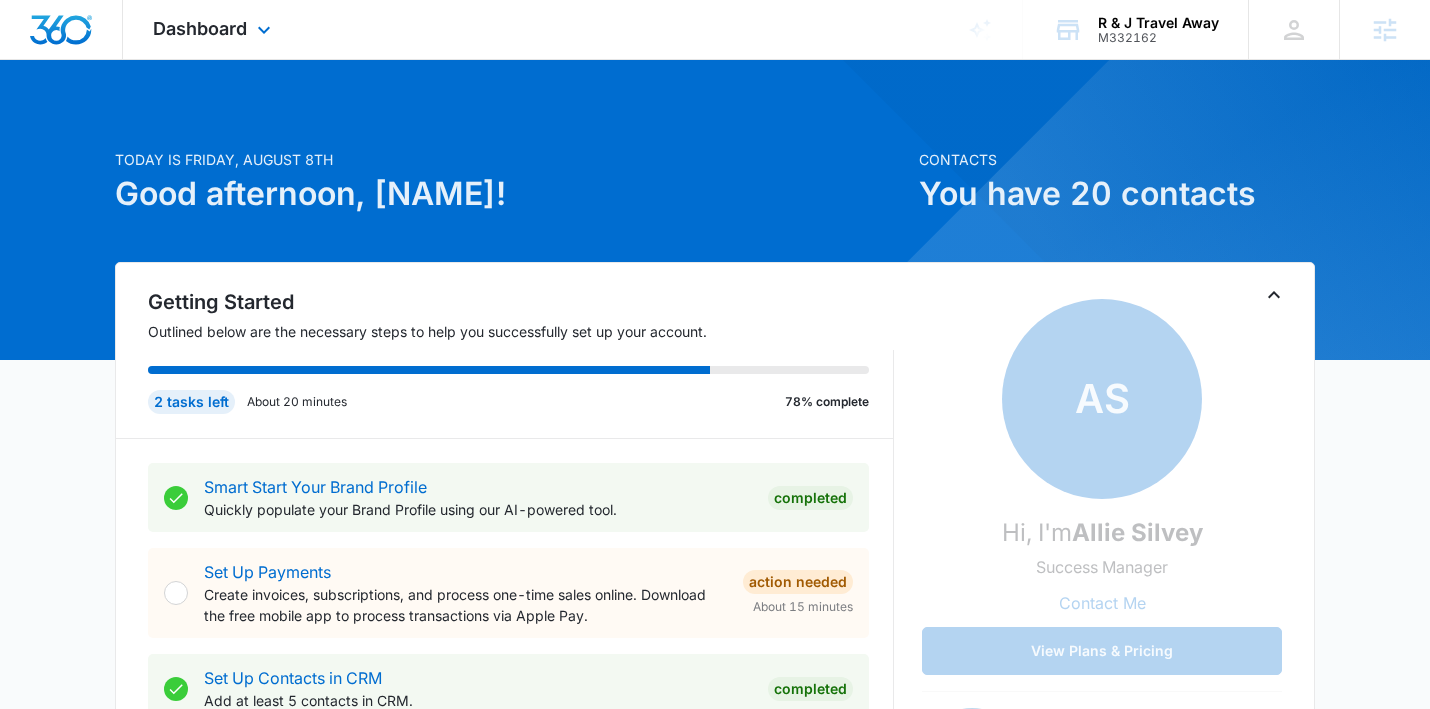 click on "Dashboard Apps Reputation Websites Forms CRM Email Social POS Content Ads Intelligence Files Brand Settings" at bounding box center [214, 29] 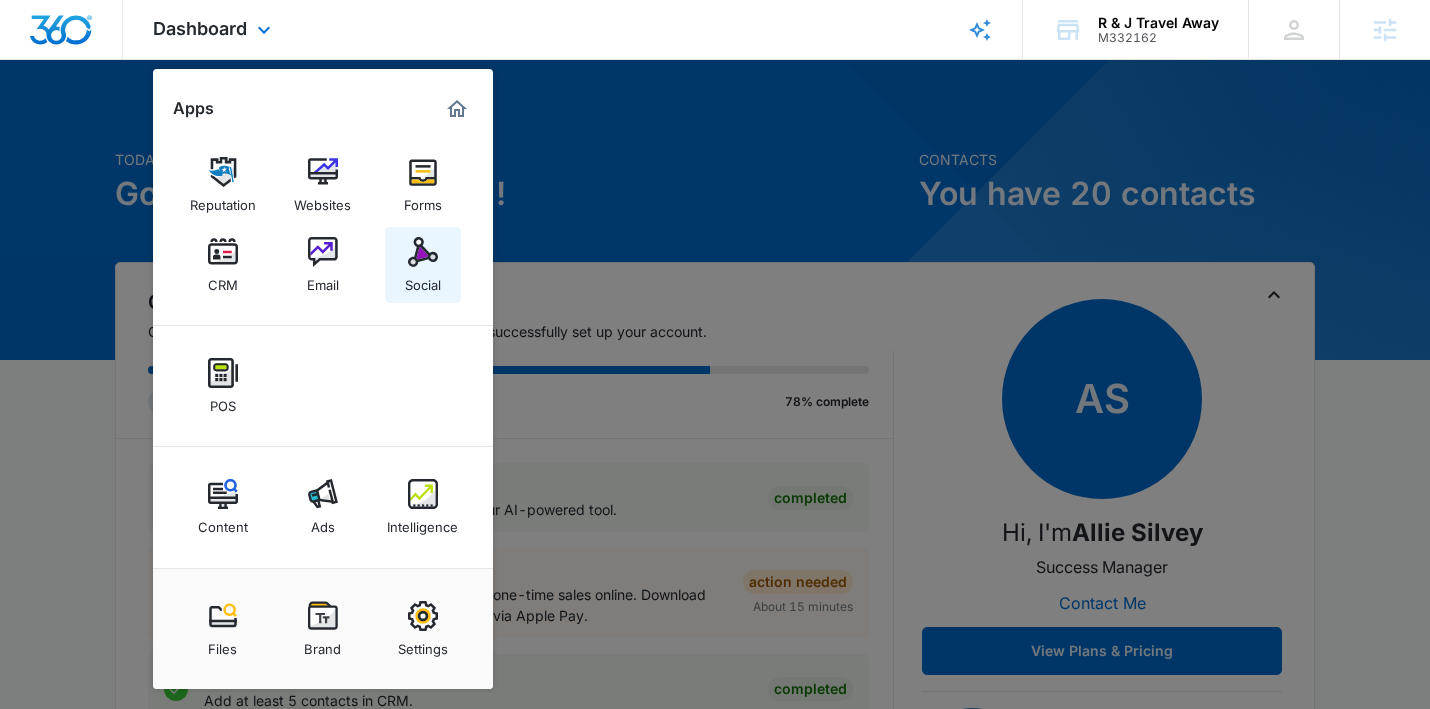 click on "Social" at bounding box center (423, 280) 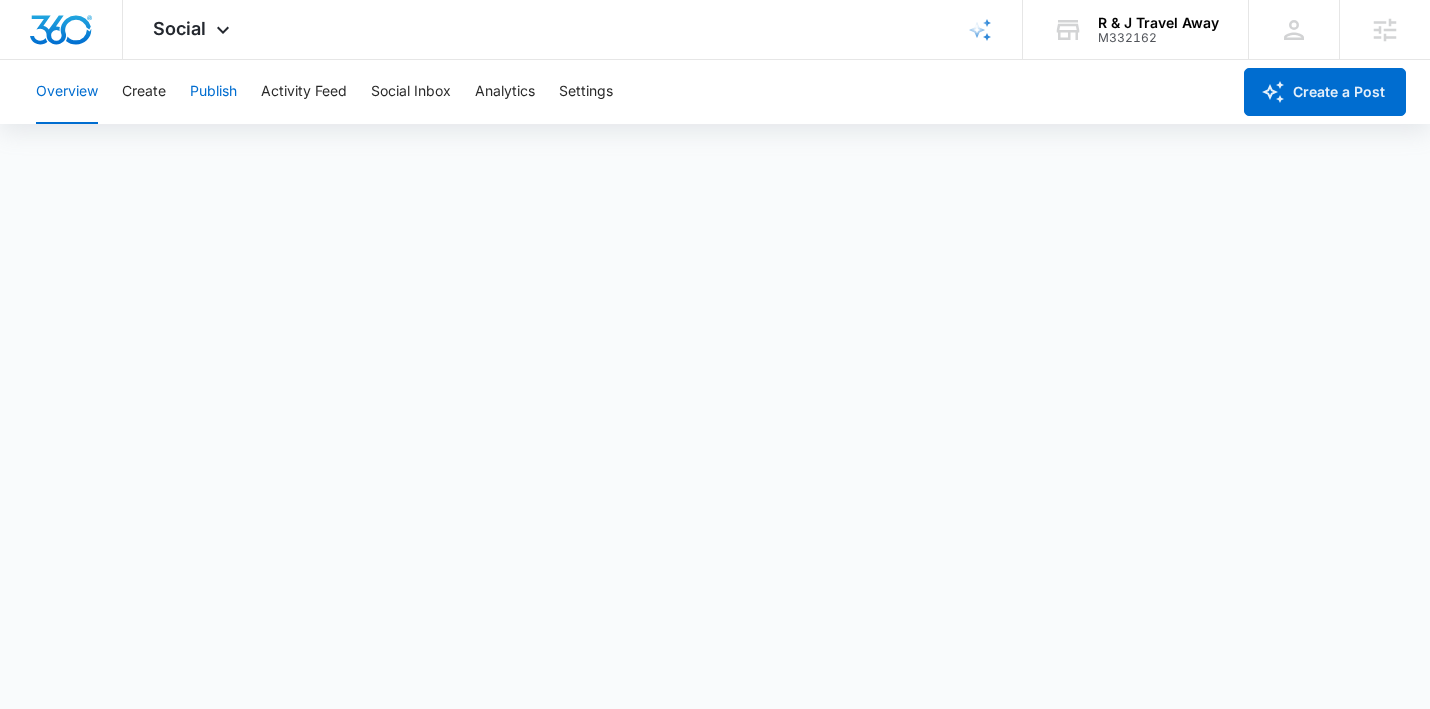 click on "Publish" at bounding box center (213, 92) 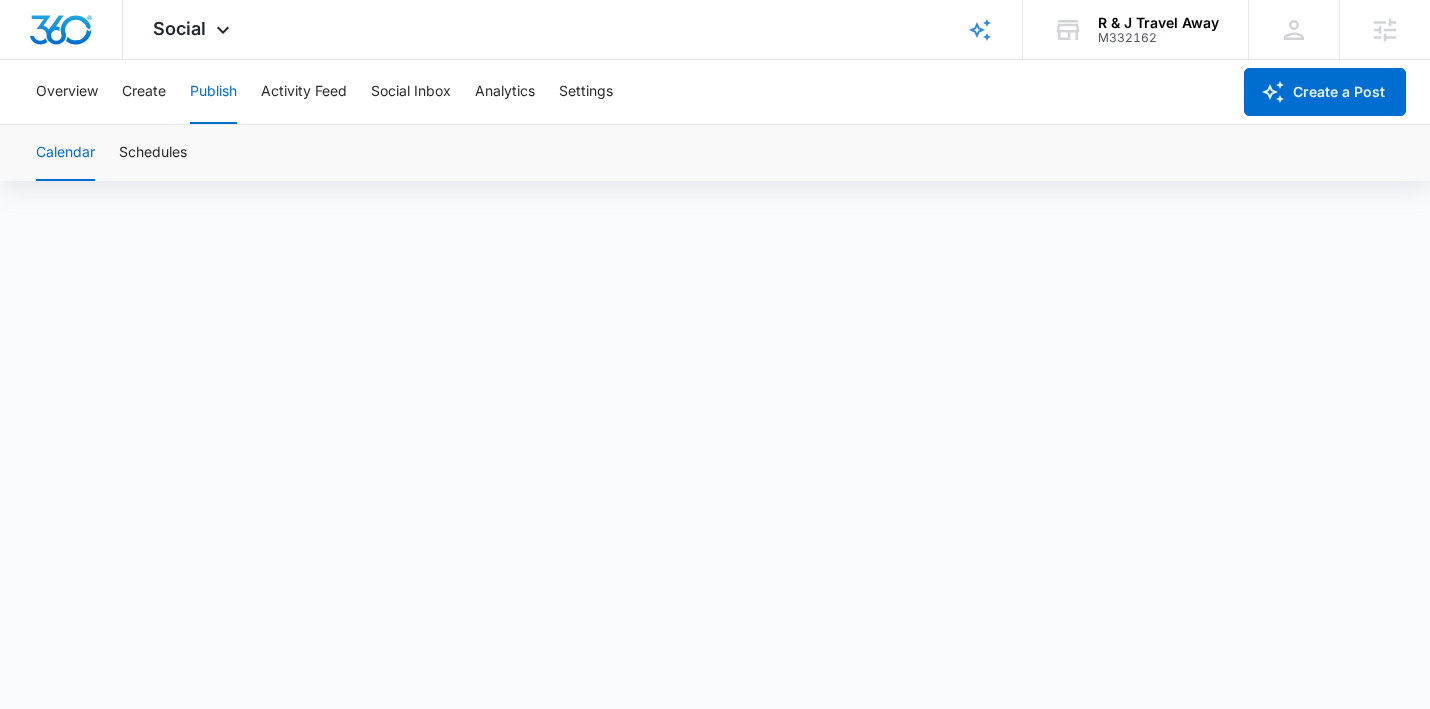 scroll, scrollTop: 0, scrollLeft: 0, axis: both 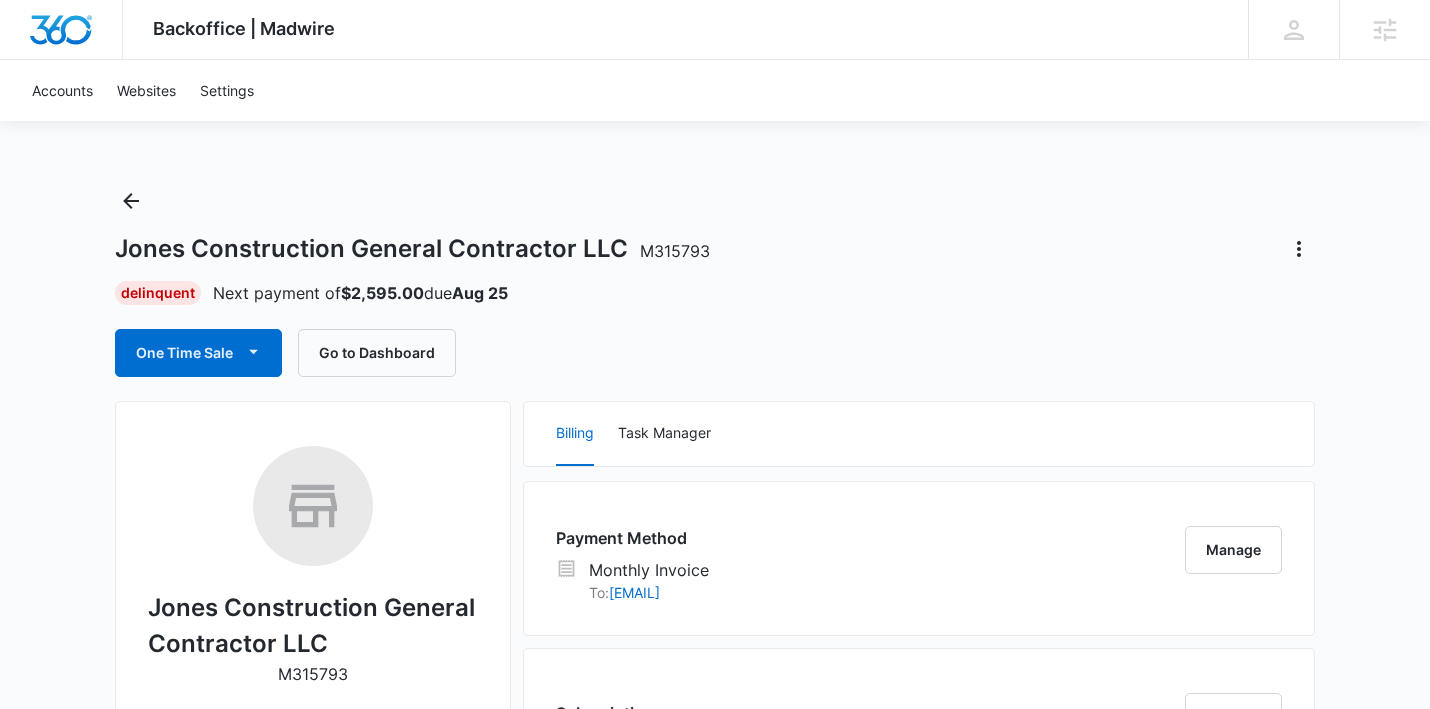 click on "Backoffice | Madwire Apps Settings AS Allie Silvey allie.silvey@madwire.com My Profile Notifications Support Logout Terms & Conditions   •   Privacy Policy Agencies Accounts Websites Settings Jones Construction General Contractor LLC  M315793 Delinquent Next payment of  $2,595.00  due  Aug 25 One Time Sale Go to Dashboard Jones Construction General Contractor LLC  M315793 Details Billing Type Stripe Billing Contact Frank  Jones Jonesgc22@gmail.com (239) 295-9000 Billing Address 18091 PARKRIDGE CT FORT MYERS ,  FL   33908-4664 US Local Time 01:48pm   ( America/New_York ) Industry Contractor Lifetime Nov 16, 2024  ( 8 months ) Last Active - Lead Source - Partner - Stripe ID cus_RERJH82REDcjkV Collection Method Send Invoice Team Members Pat Johnson Ad Specialist pat.johnson@madwire.com Tyler Pajak Onboarding Consultant tyler.pajak@madwire.com Derek Fortier Marketing Consultant derek.fortier@marketing360.com AS Allie Silvey Success Manager allie.silvey@madwire.com Billing Task Manager Payment Method To:" at bounding box center [715, 1386] 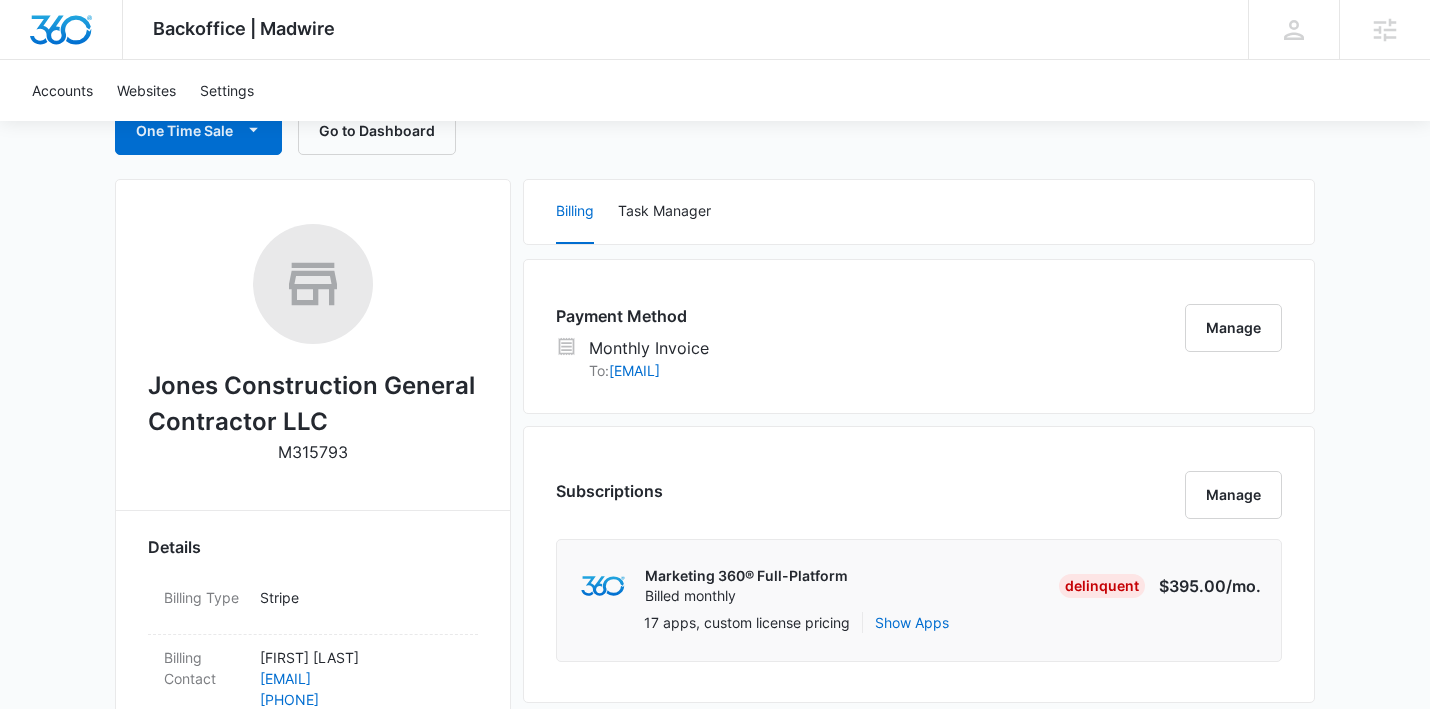 scroll, scrollTop: 271, scrollLeft: 0, axis: vertical 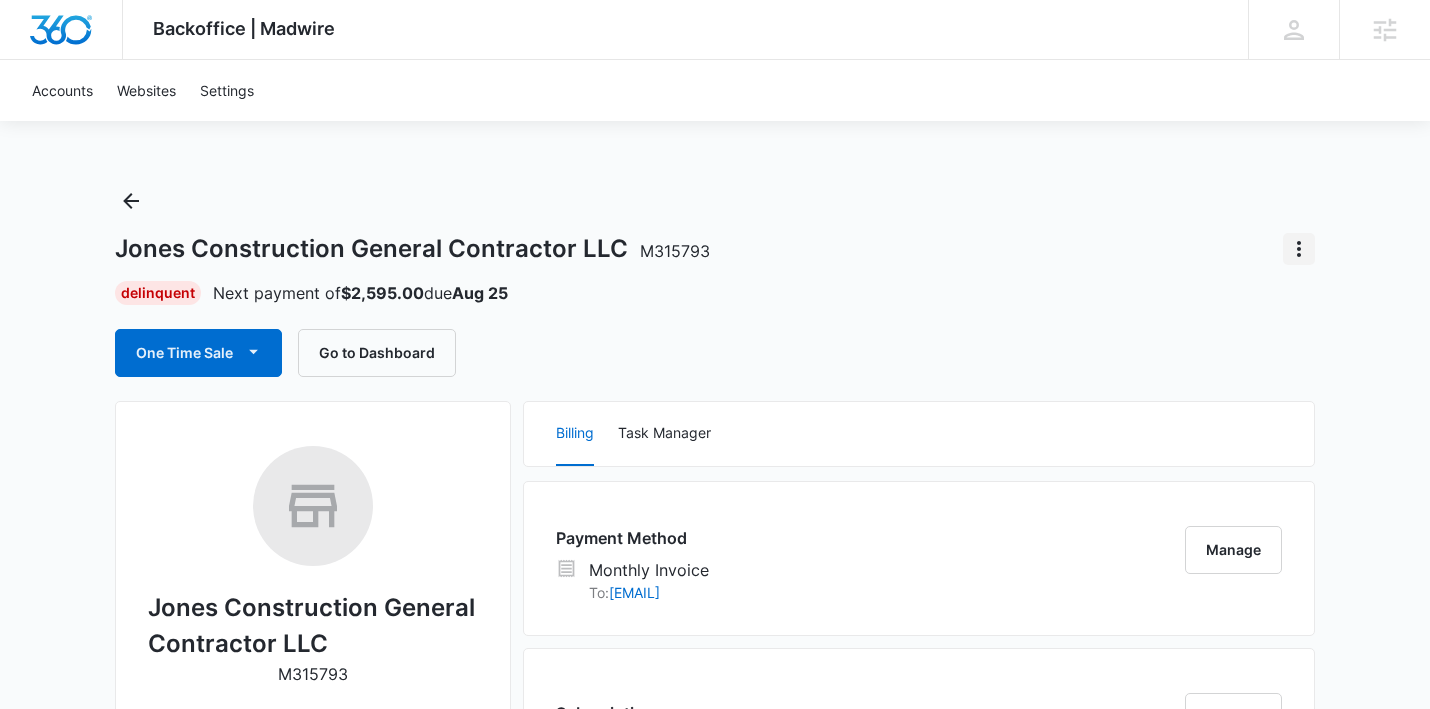 click 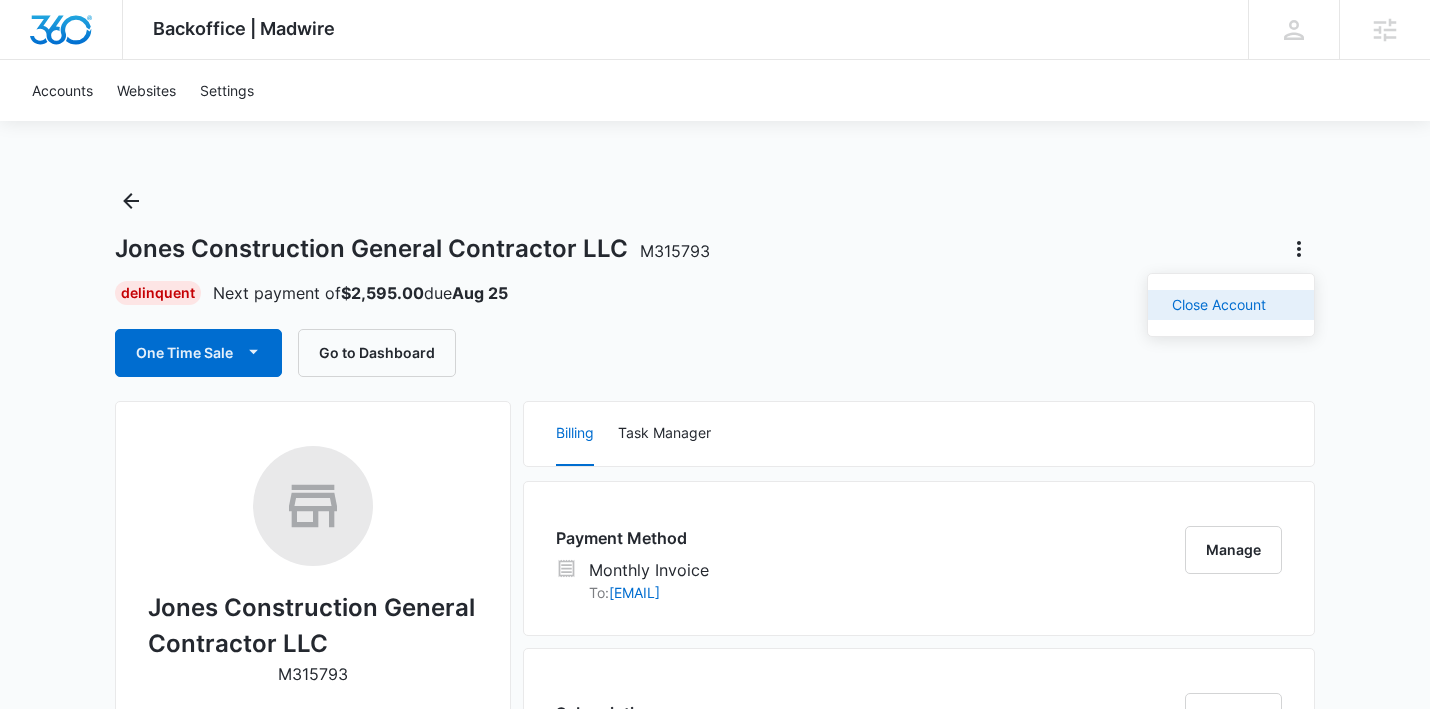 click on "Close Account" at bounding box center (1231, 305) 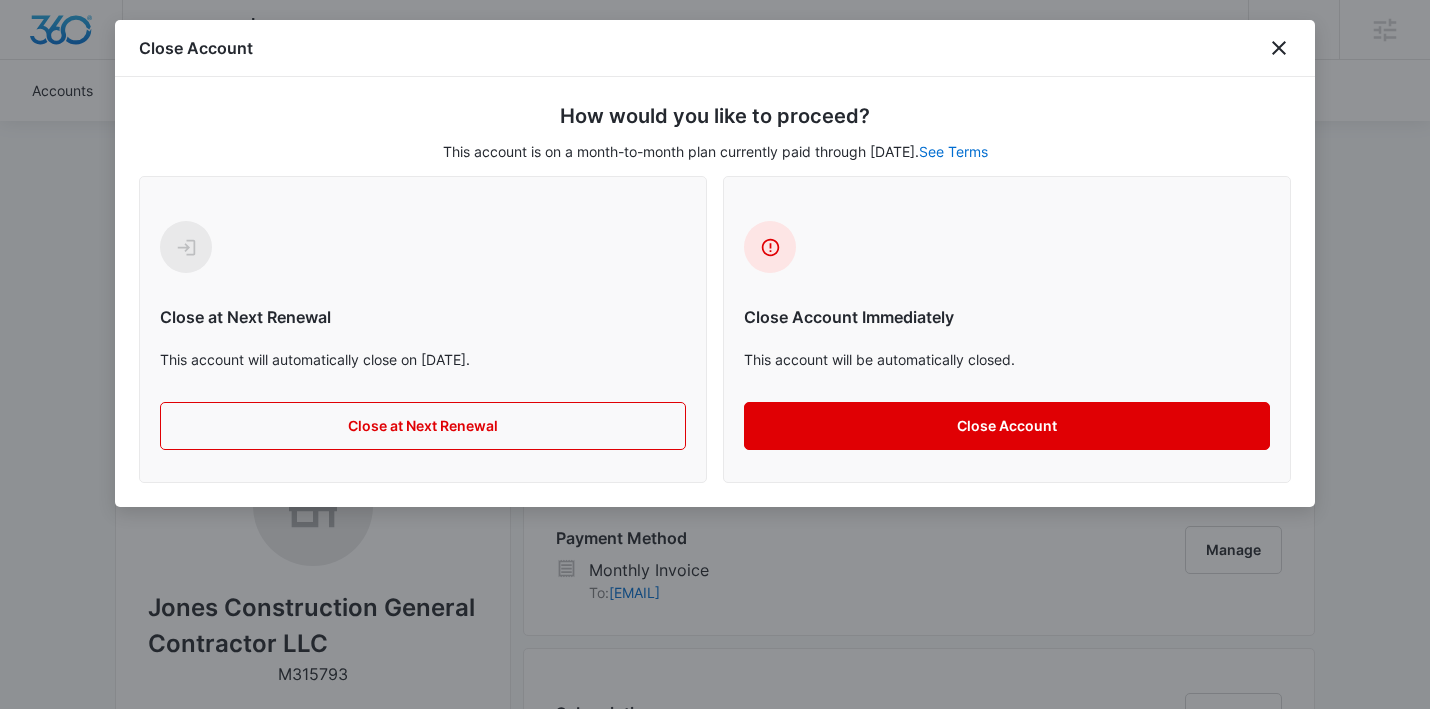 click on "Close Account" at bounding box center [1007, 426] 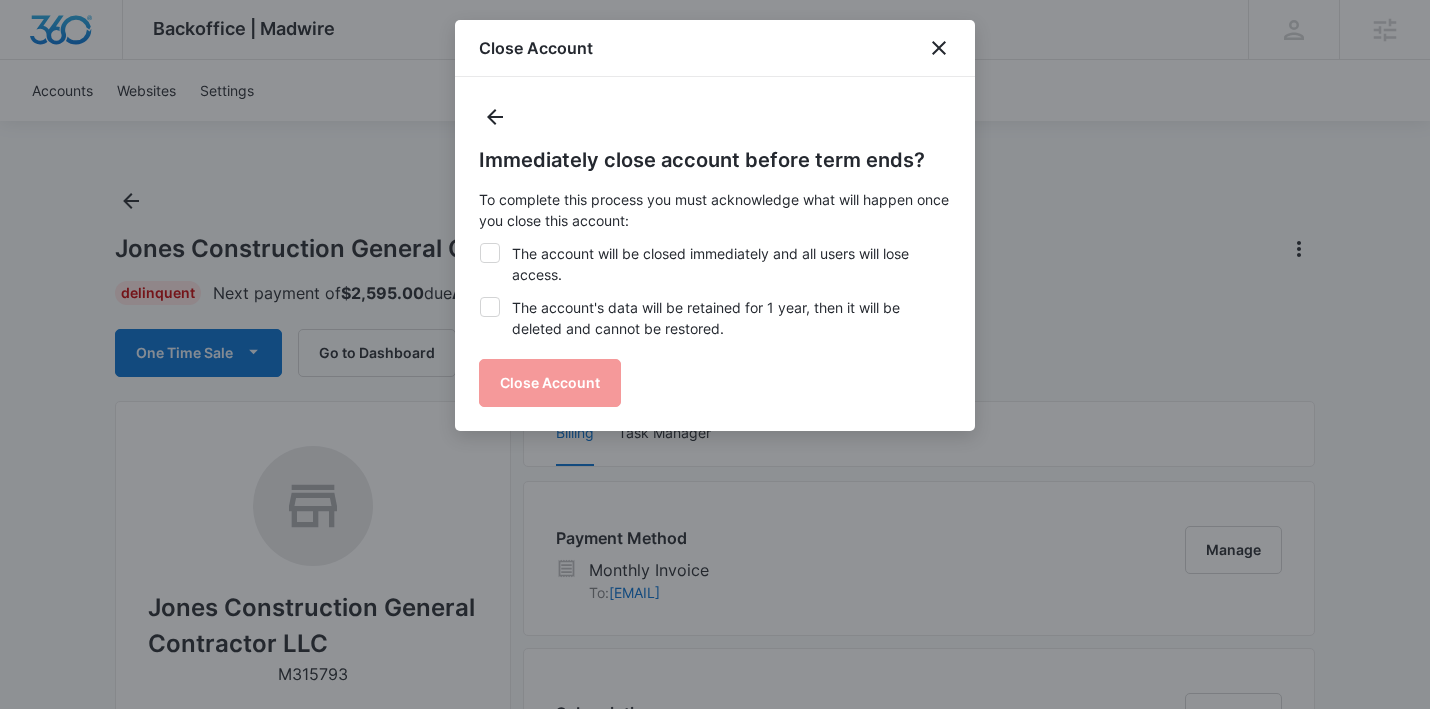 click 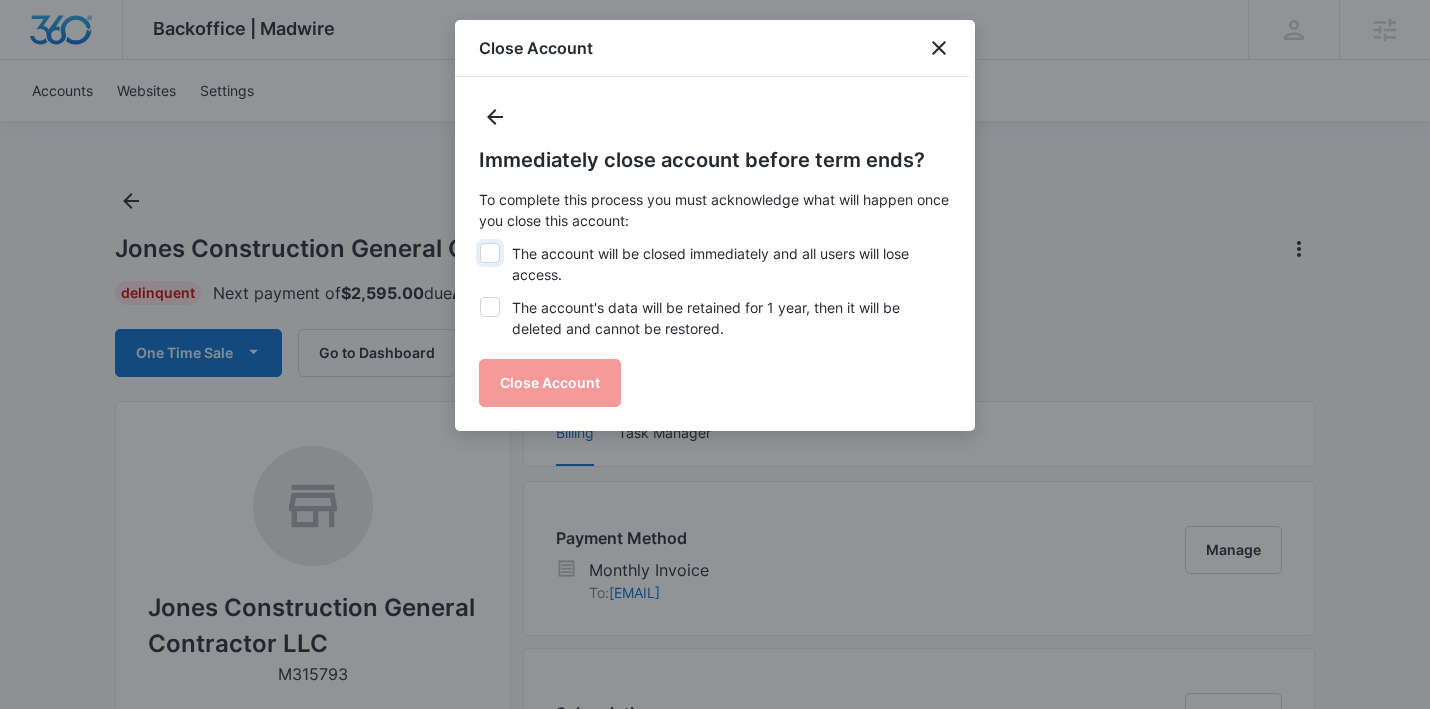click on "The account will be closed immediately and all users will lose access." at bounding box center [479, 243] 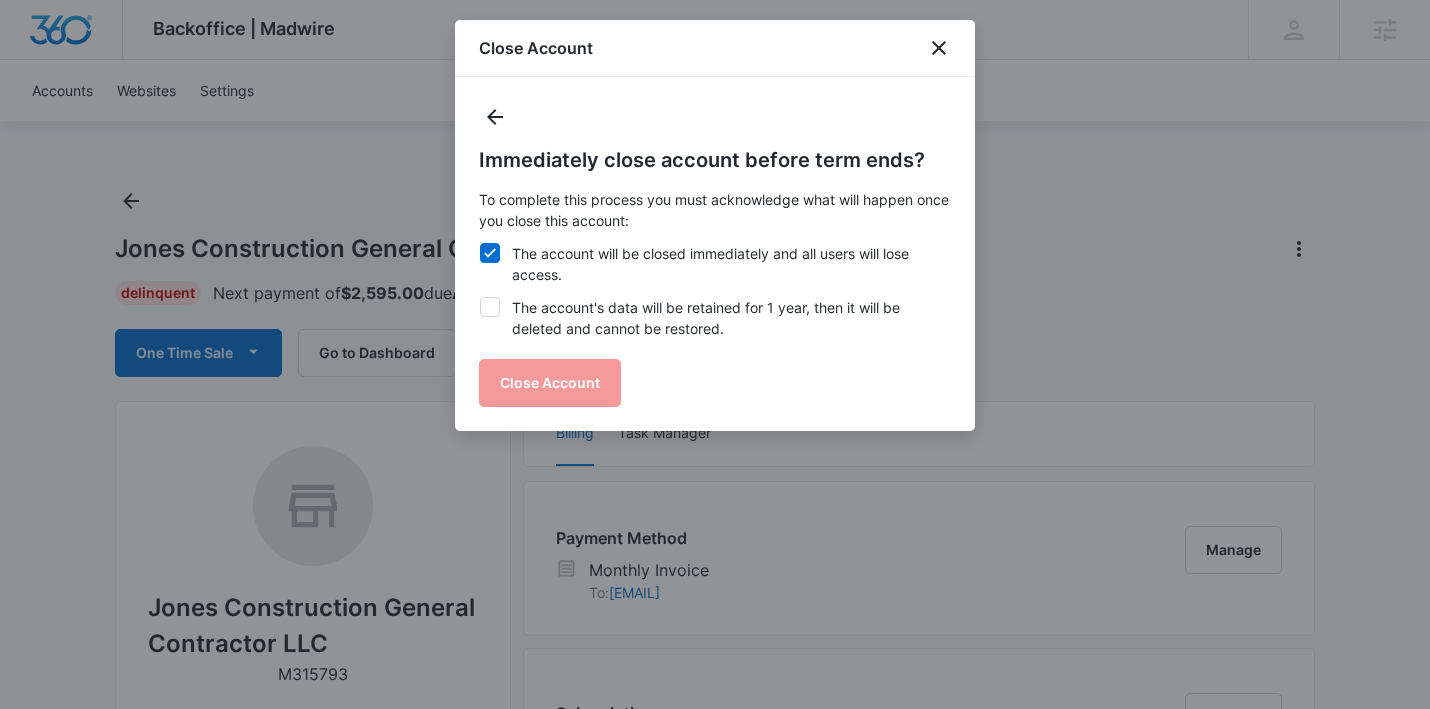 click 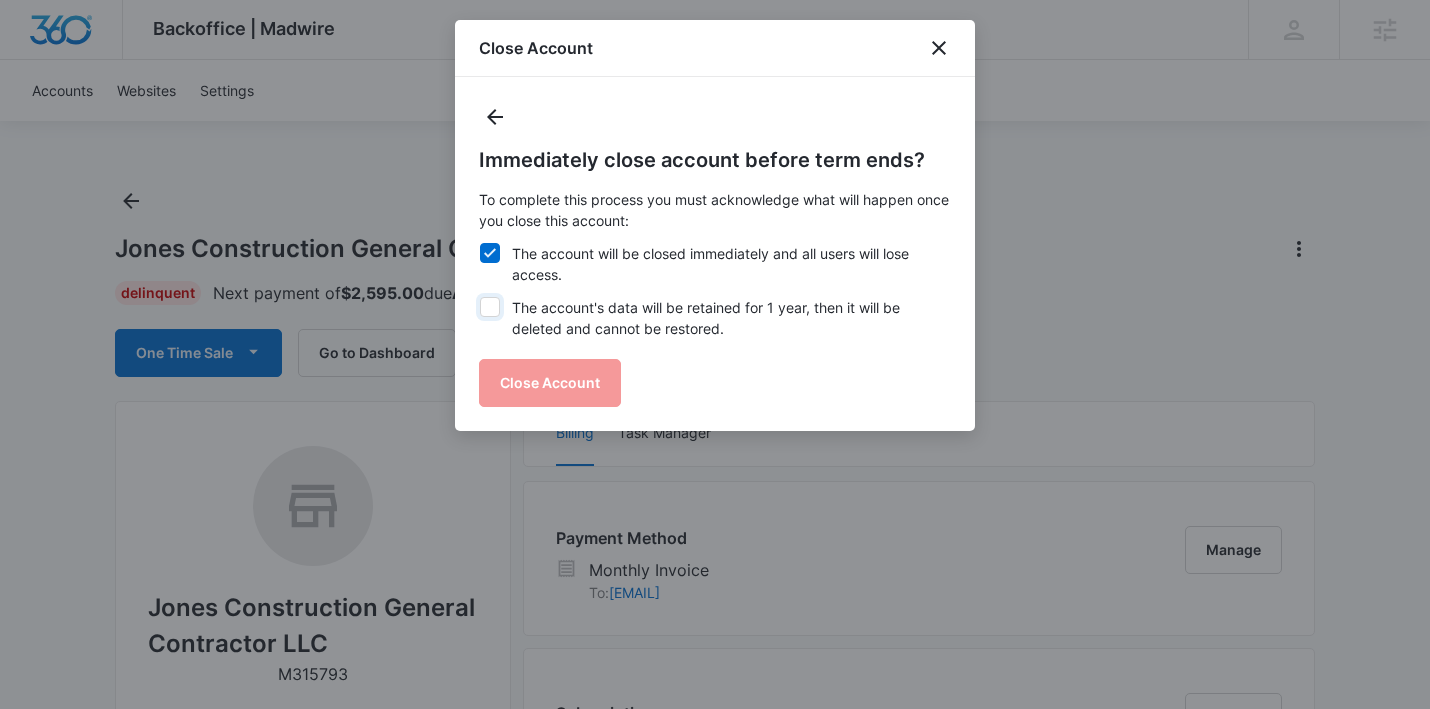 checkbox on "true" 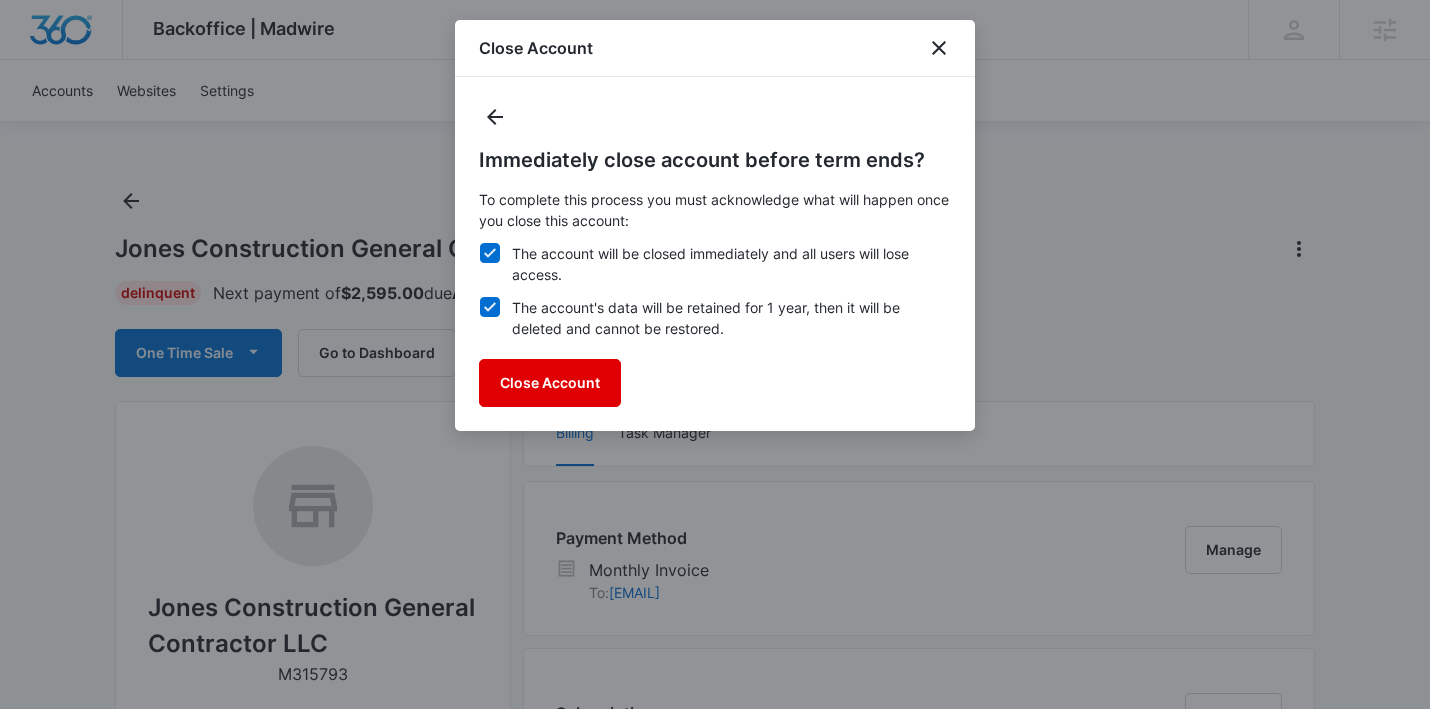 click on "Close Account" at bounding box center [550, 383] 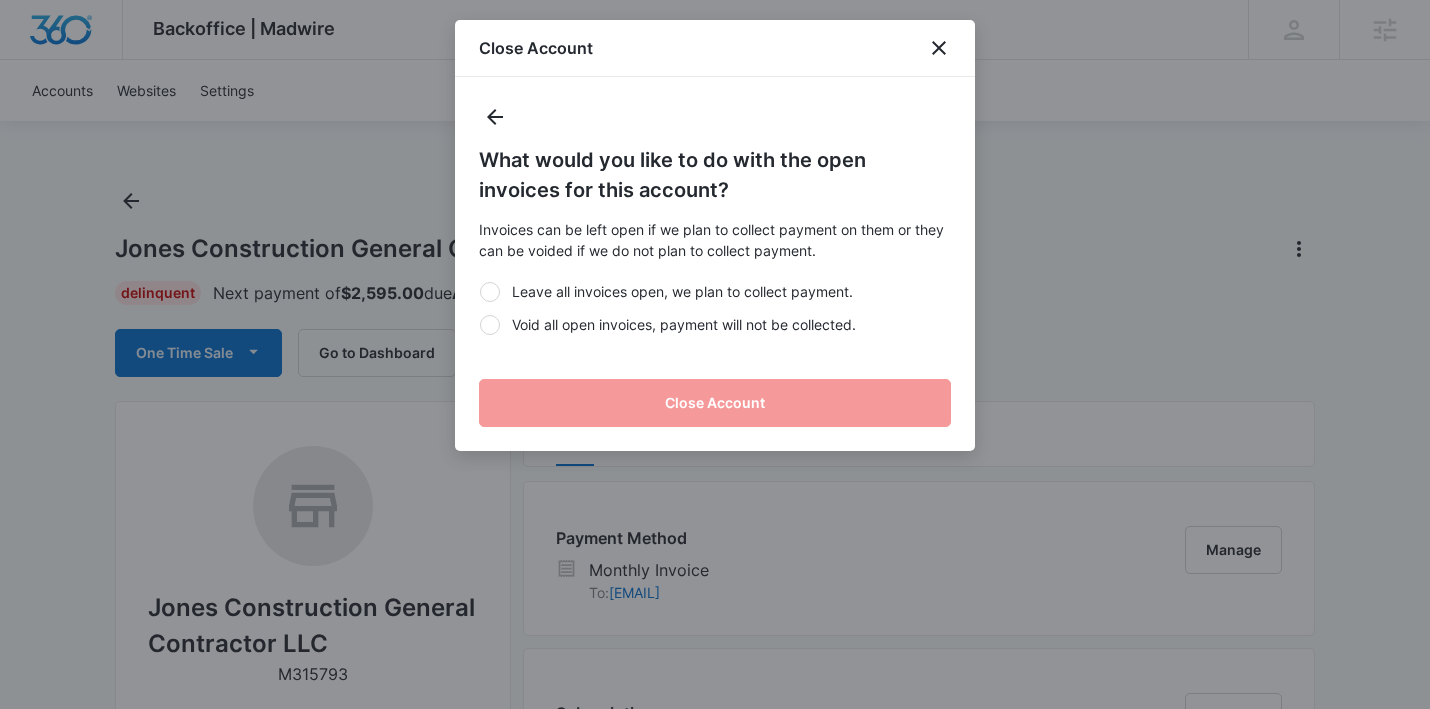 click at bounding box center [490, 325] 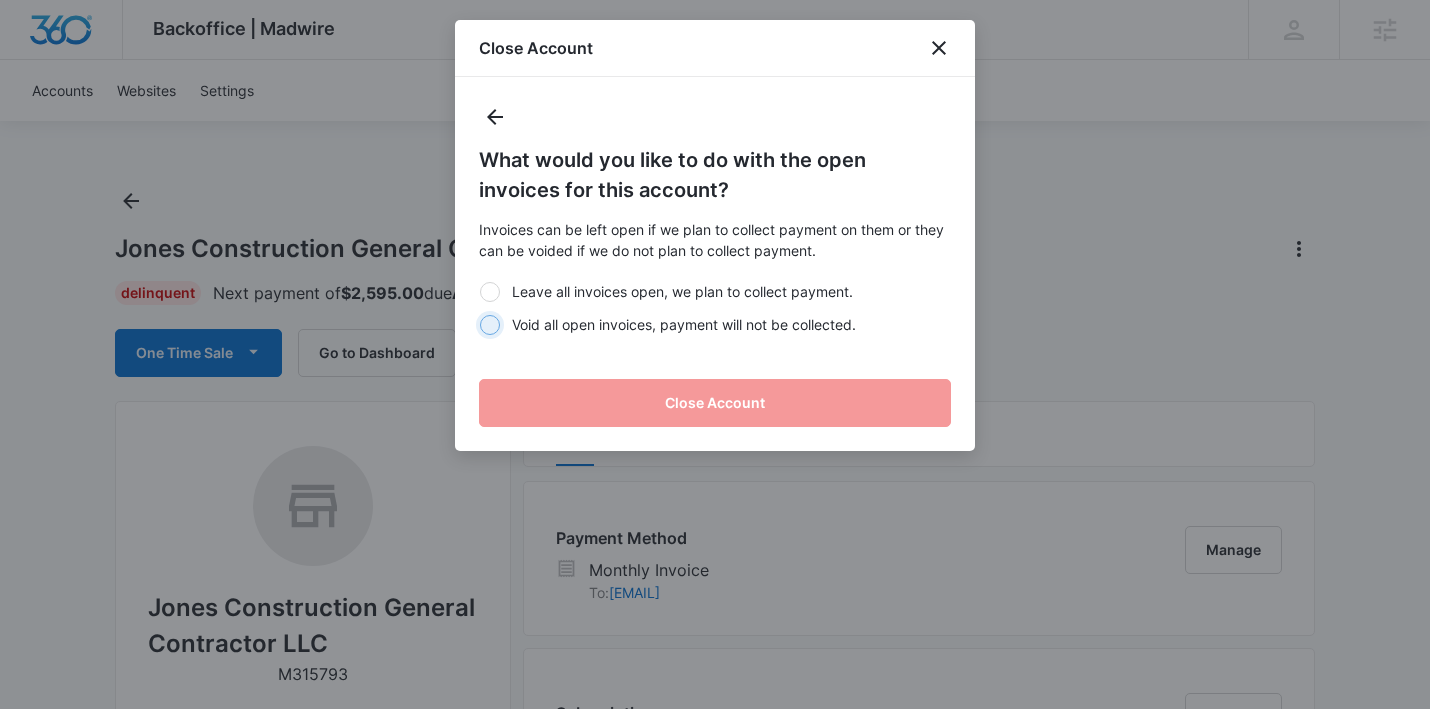 click on "Void all open invoices, payment will not be collected." at bounding box center [479, 324] 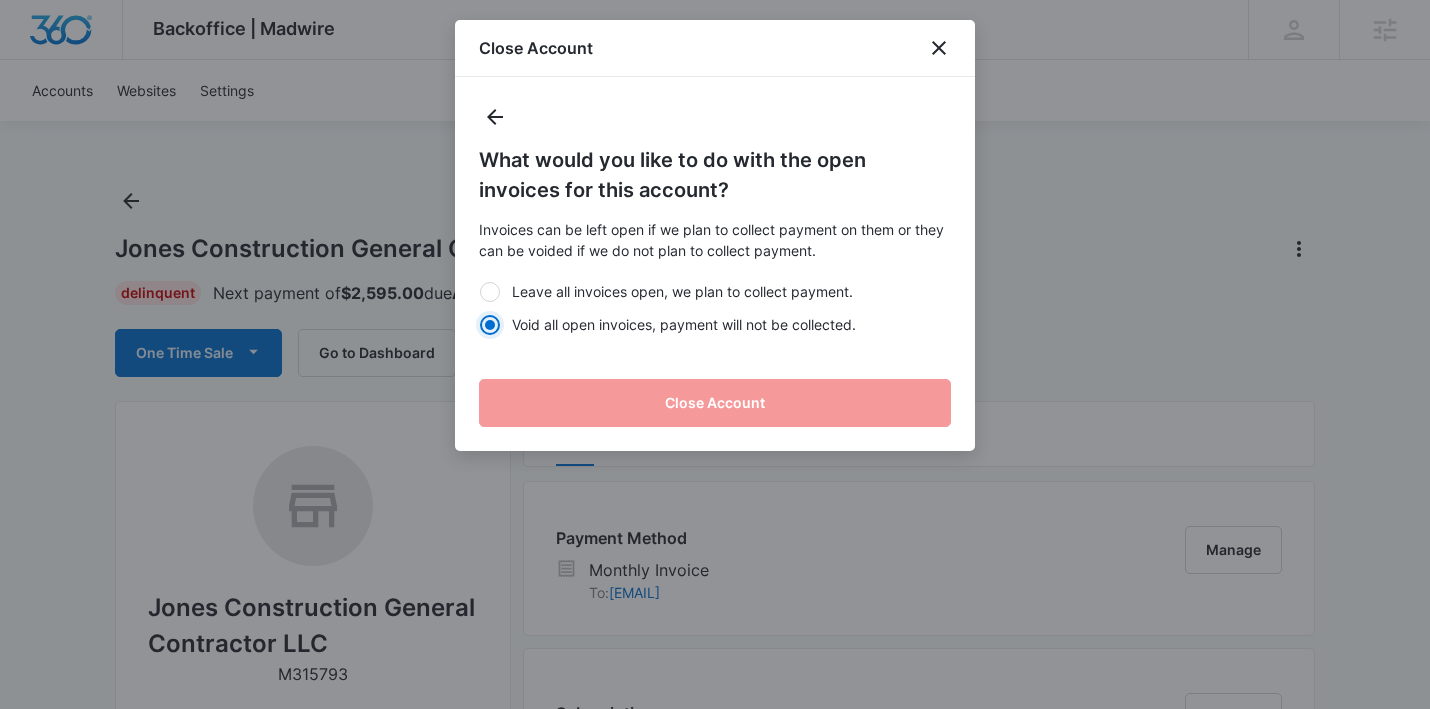 radio on "true" 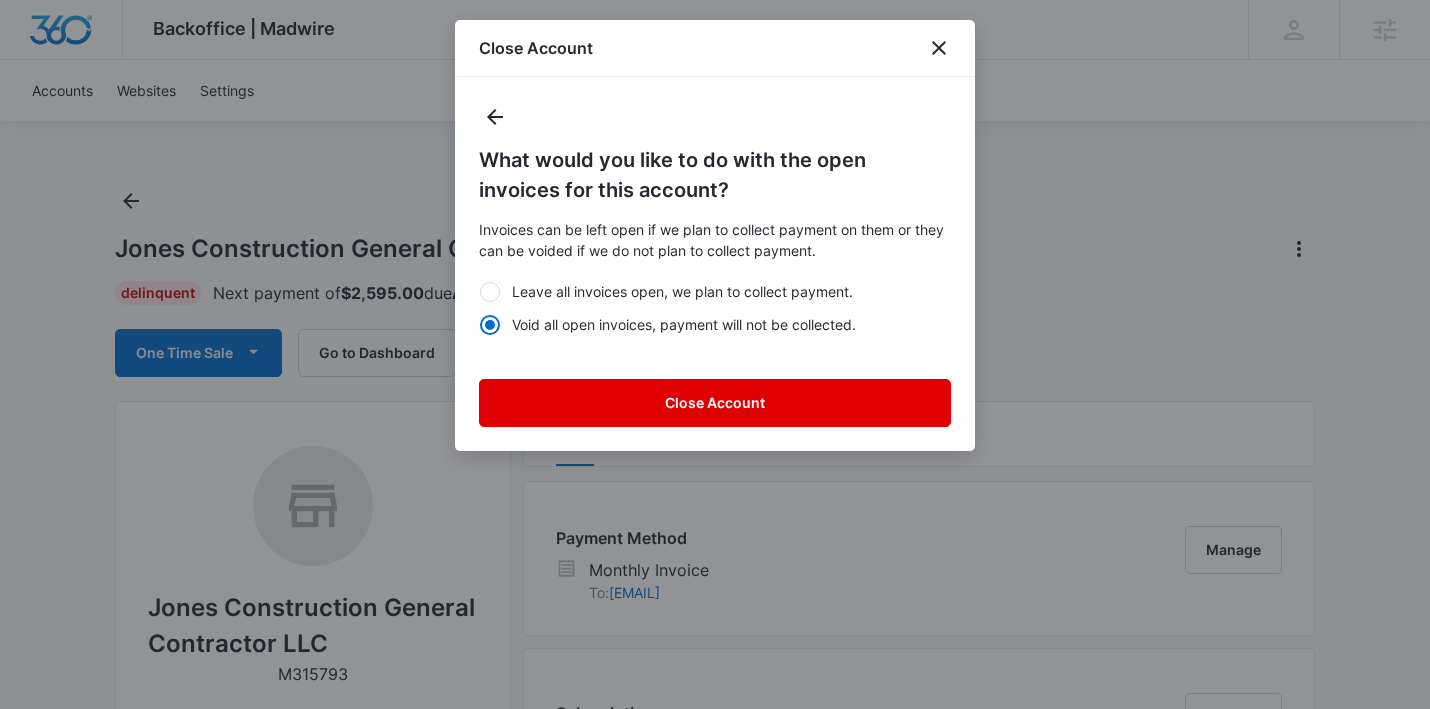 click on "Close Account" at bounding box center (715, 403) 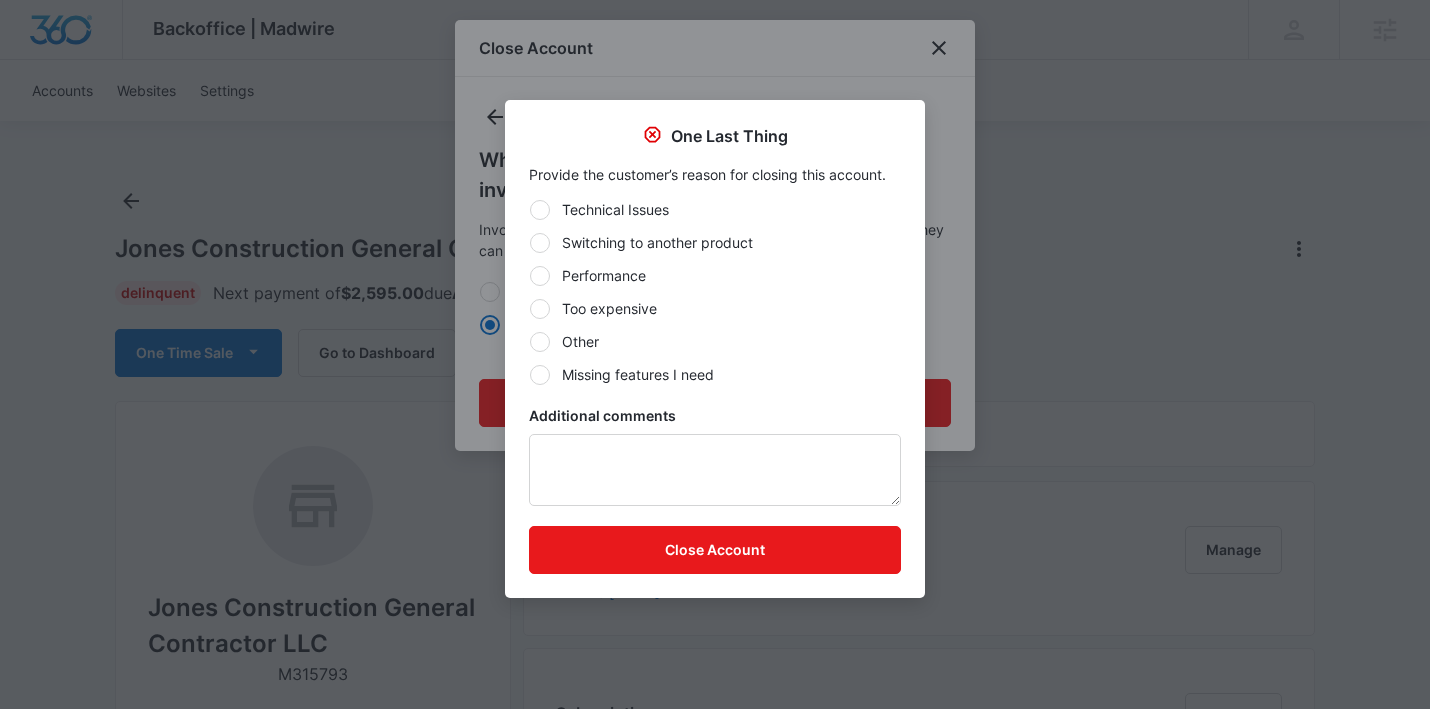 click at bounding box center (540, 309) 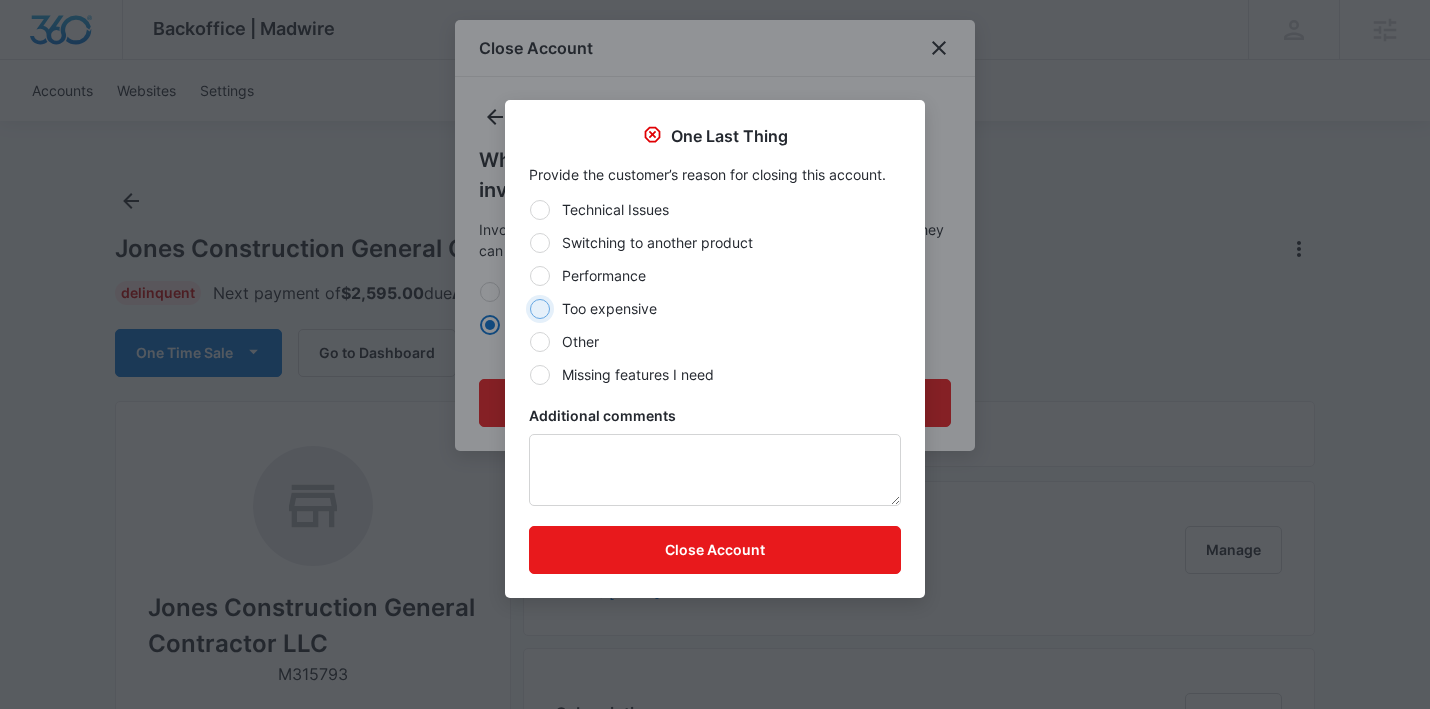 click on "Too expensive" at bounding box center [529, 308] 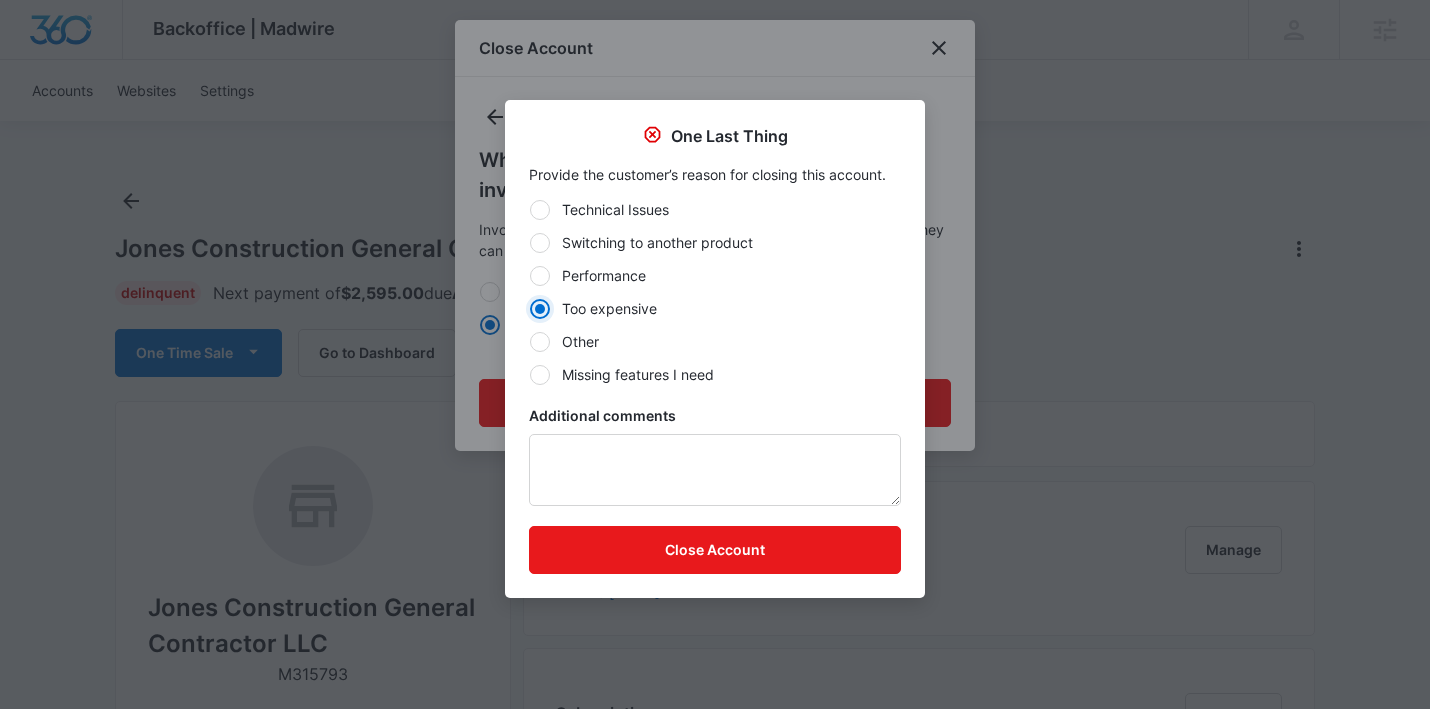 radio on "true" 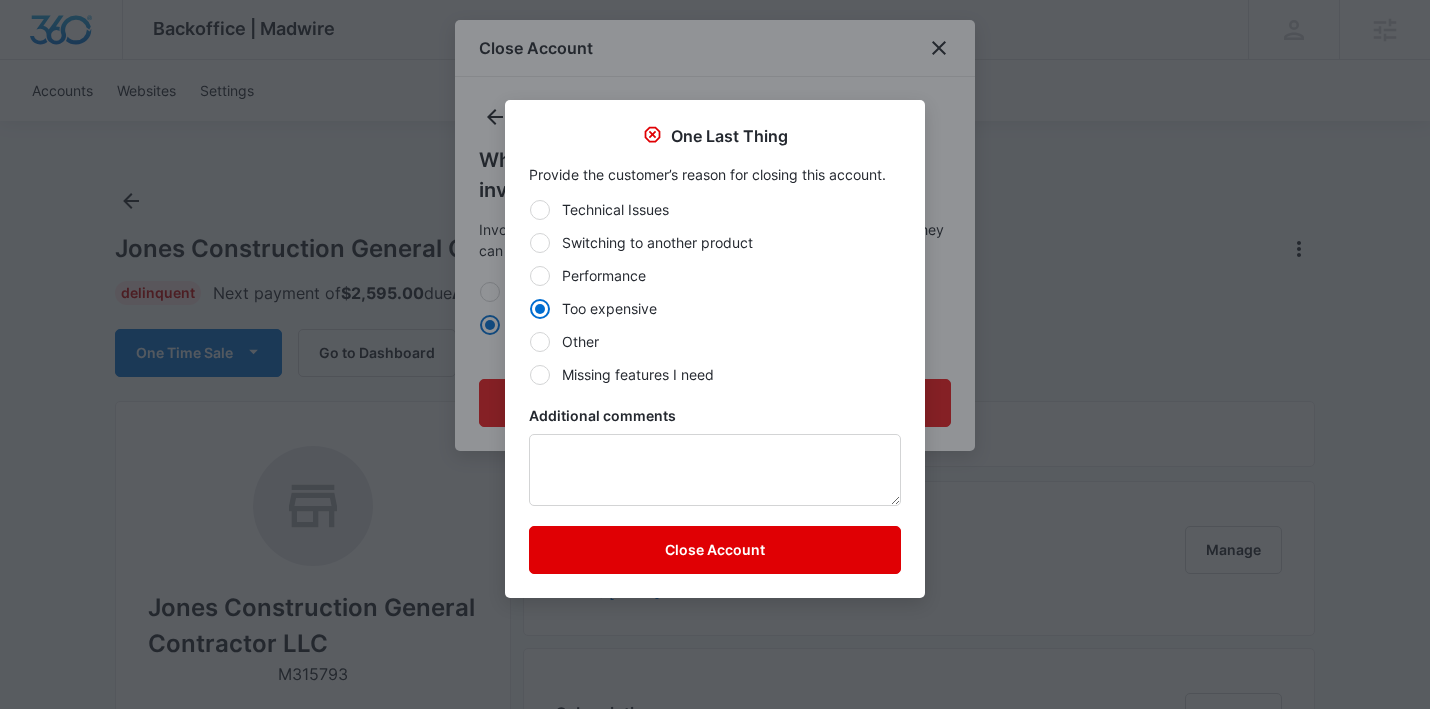 click on "Close Account" at bounding box center (715, 550) 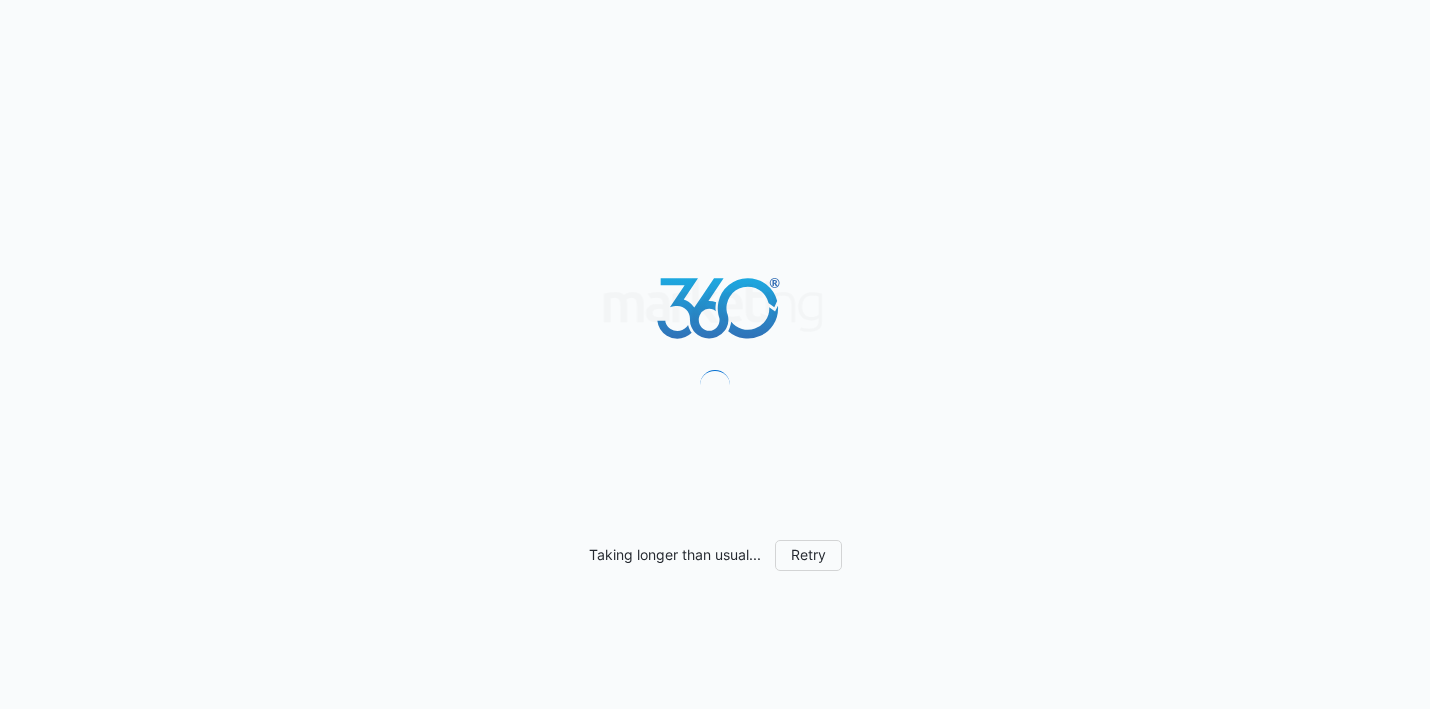 scroll, scrollTop: 0, scrollLeft: 0, axis: both 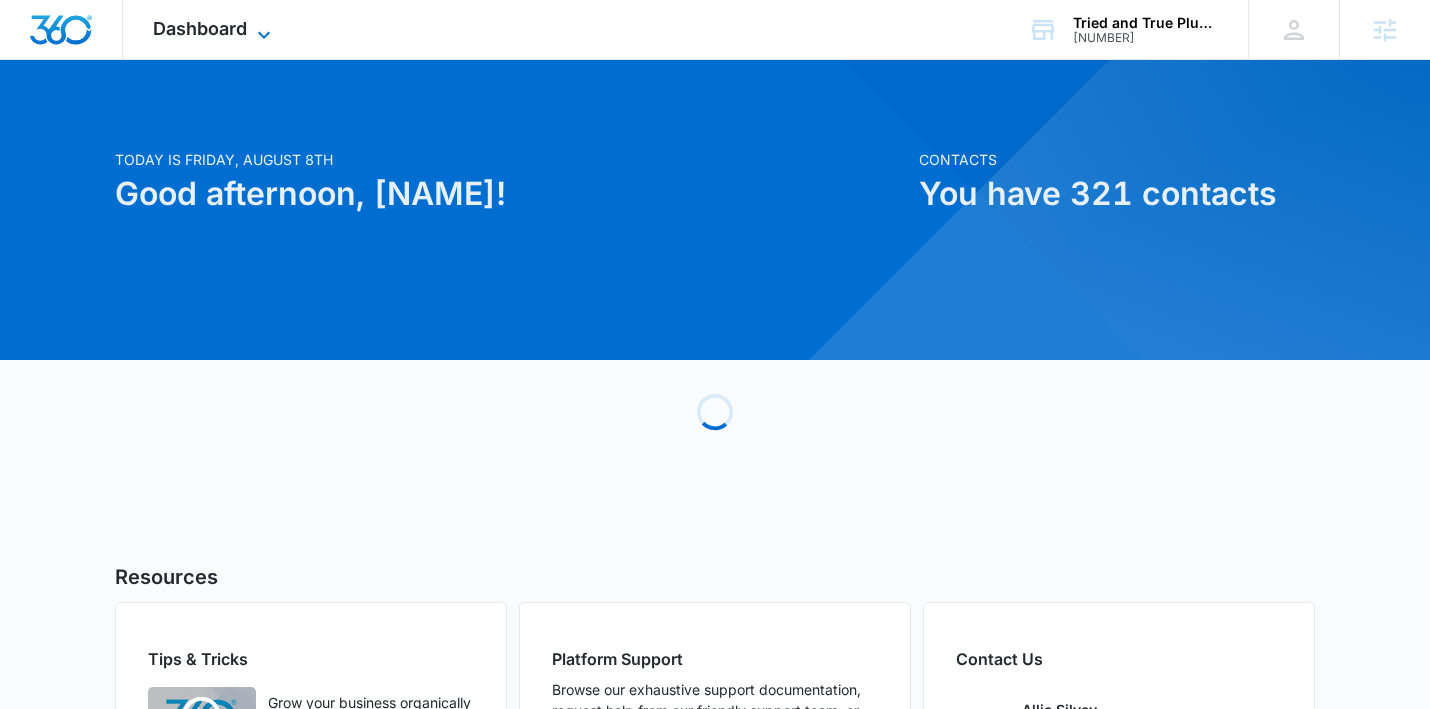 click on "Dashboard" at bounding box center [200, 28] 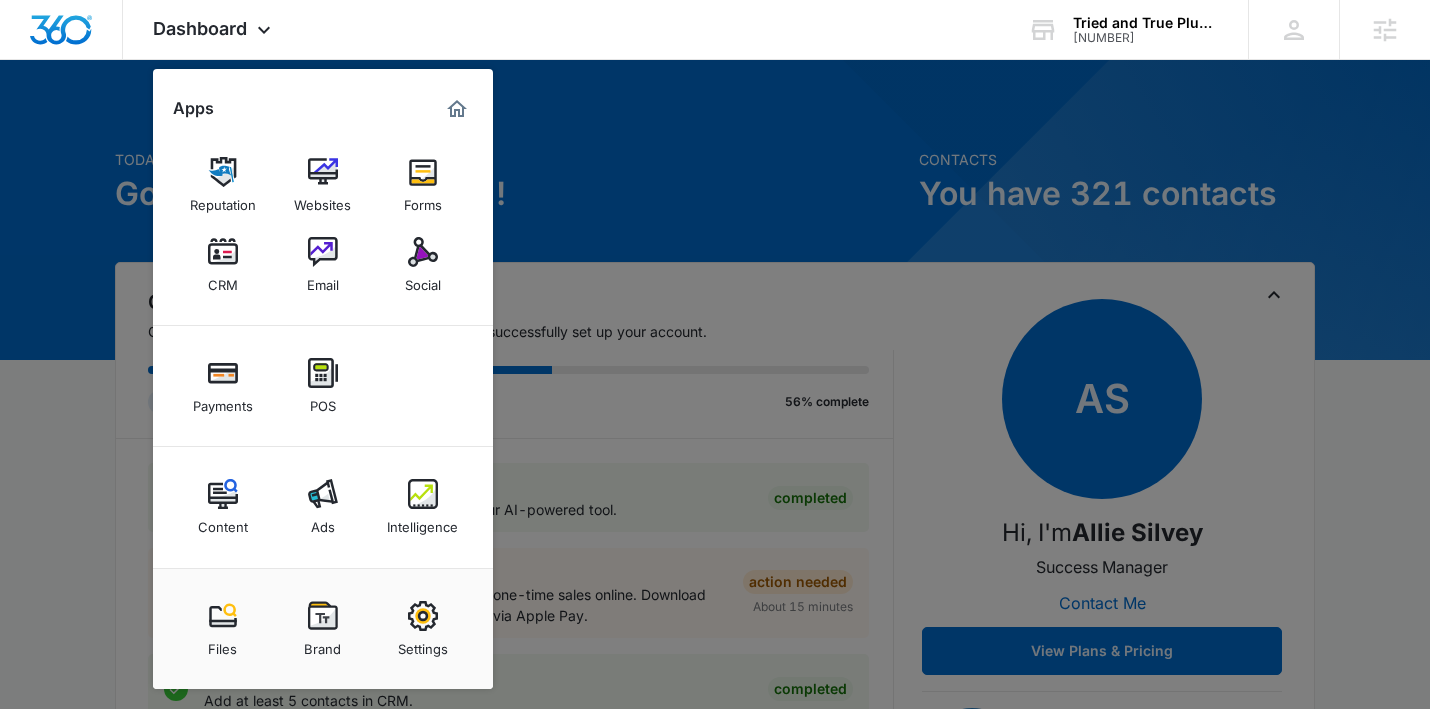 click on "Ads" at bounding box center [323, 507] 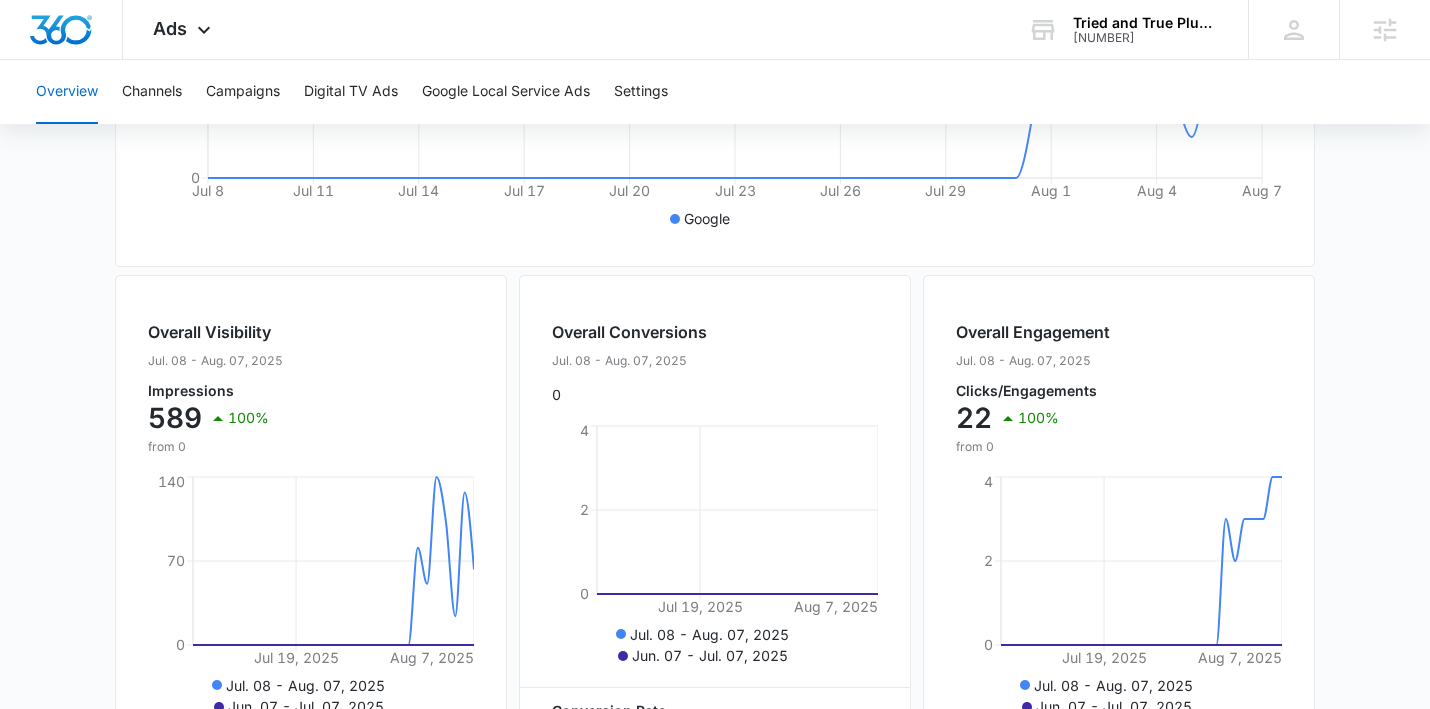 scroll, scrollTop: 576, scrollLeft: 0, axis: vertical 